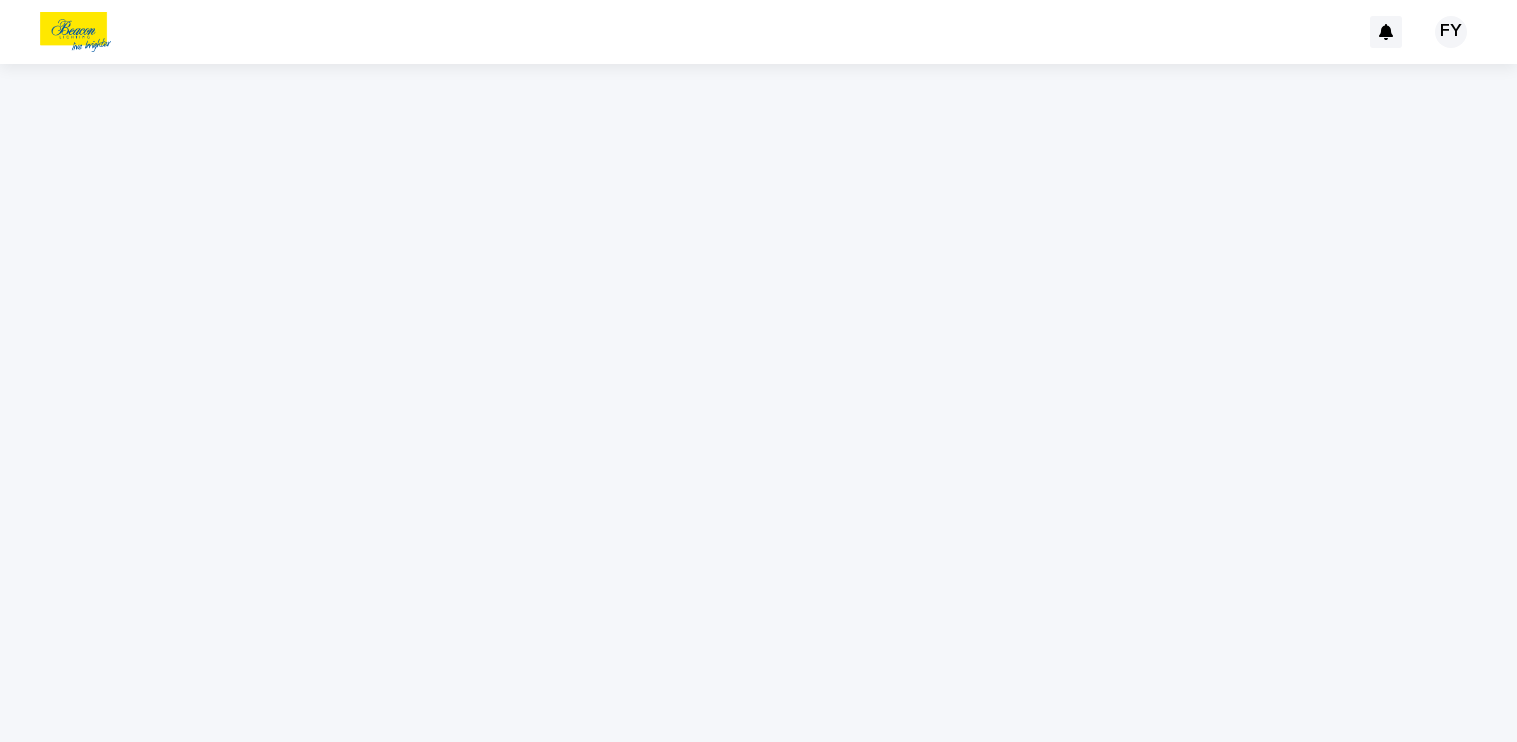 scroll, scrollTop: 0, scrollLeft: 0, axis: both 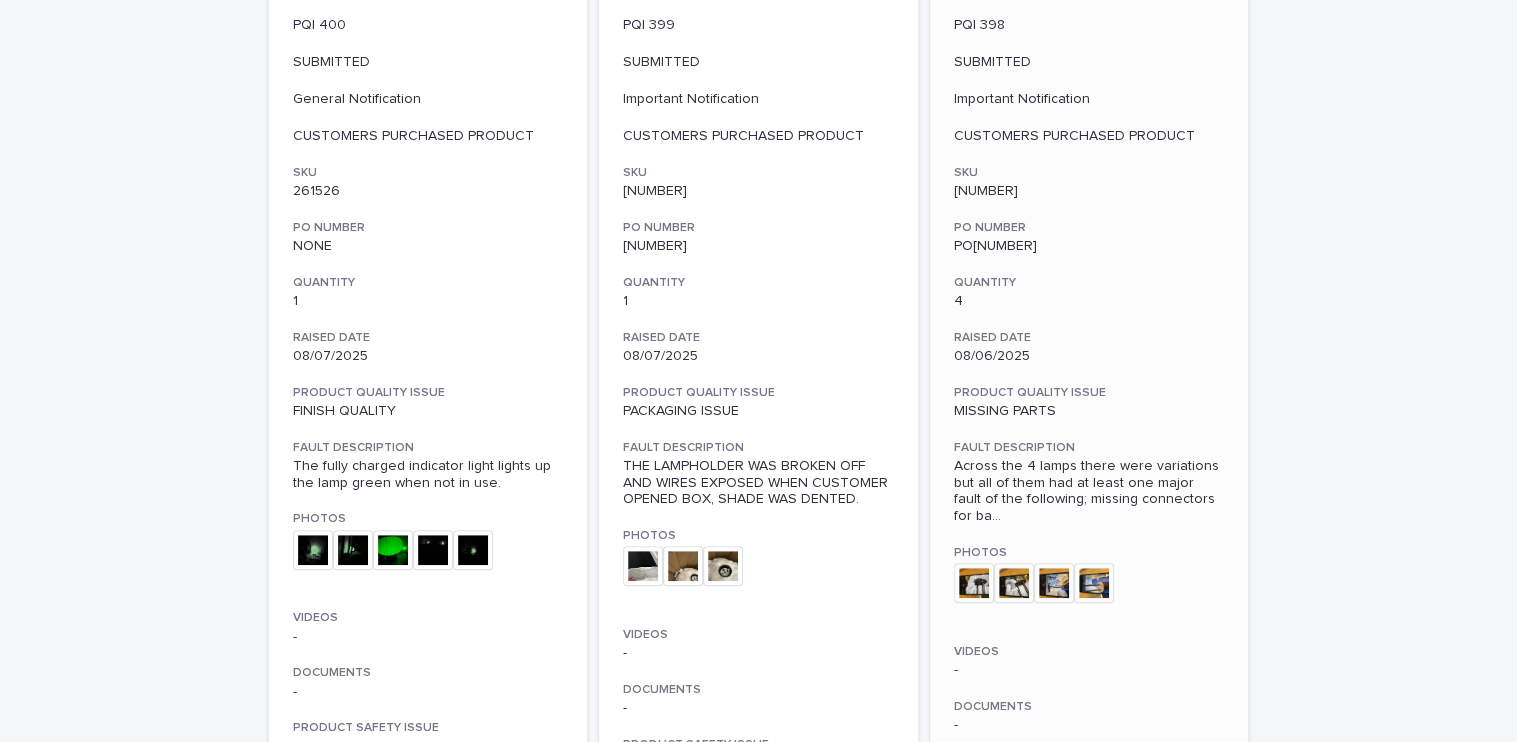 click at bounding box center (974, 583) 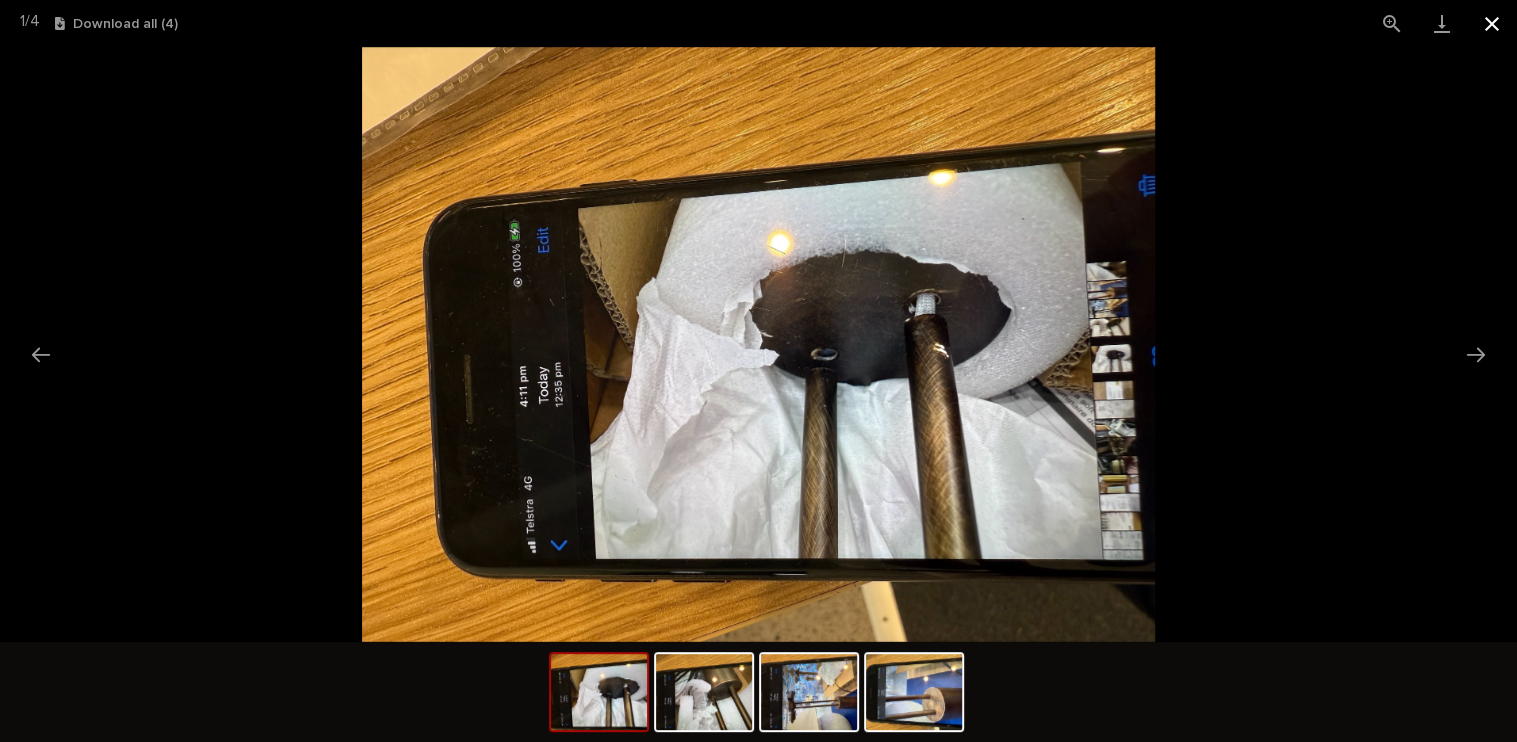 click at bounding box center [1492, 23] 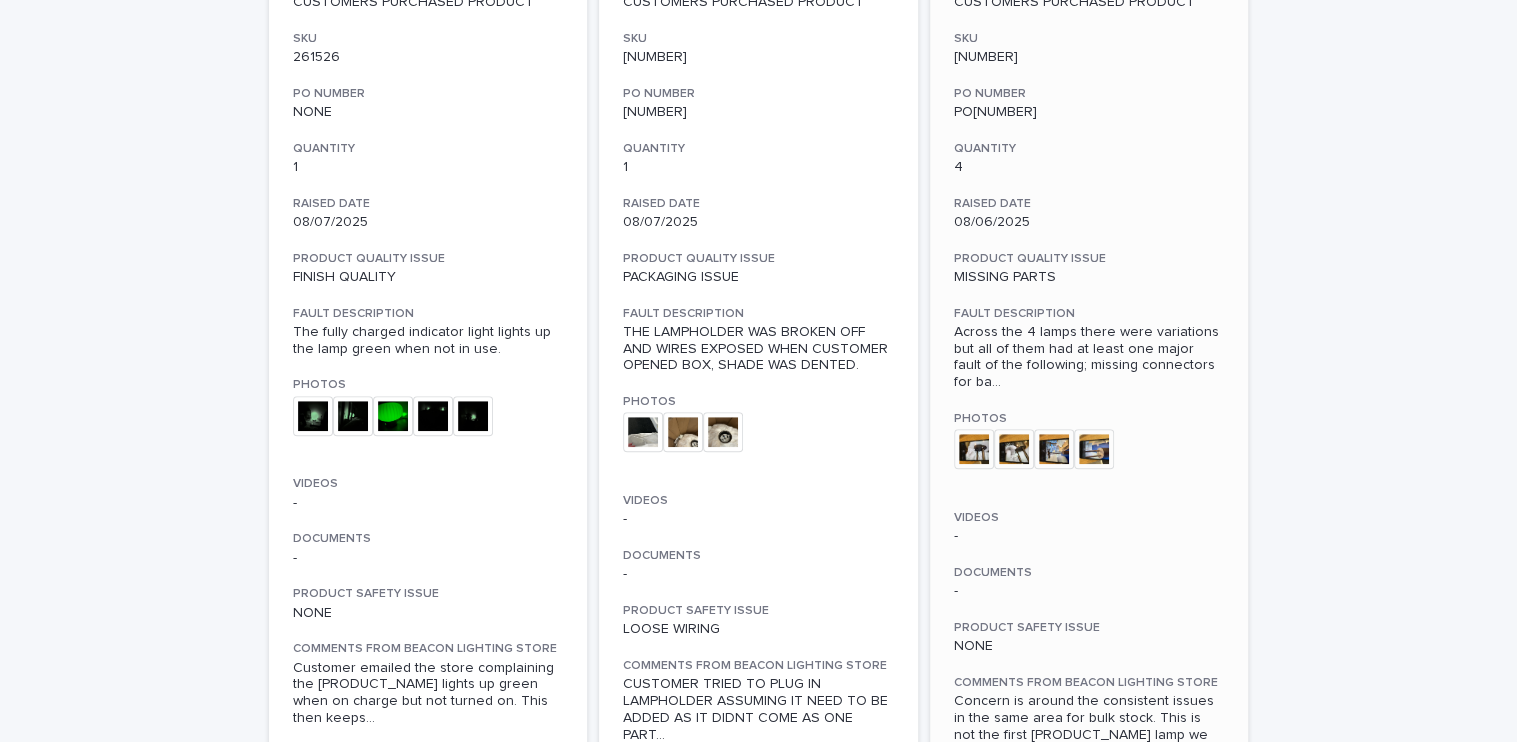 scroll, scrollTop: 600, scrollLeft: 0, axis: vertical 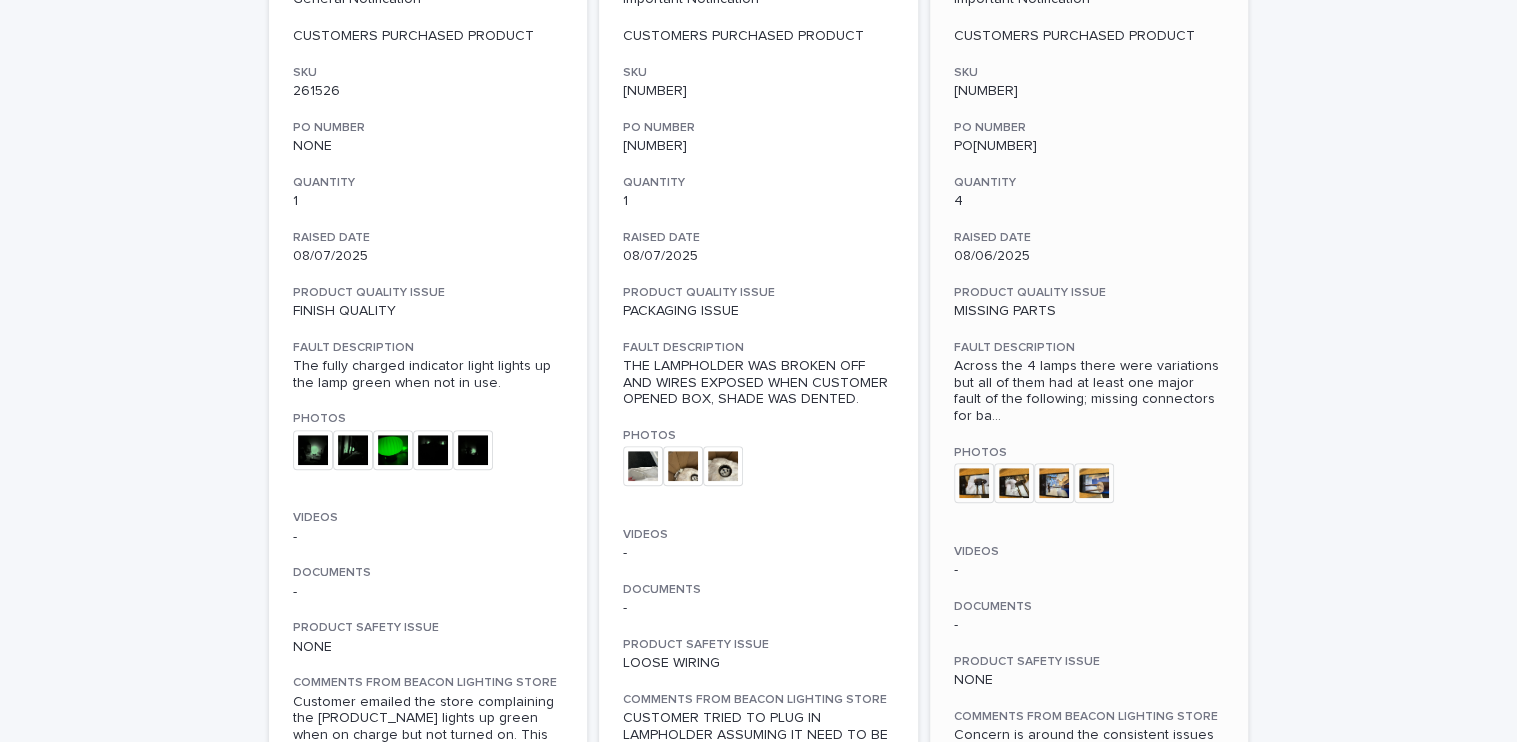 click at bounding box center (1014, 483) 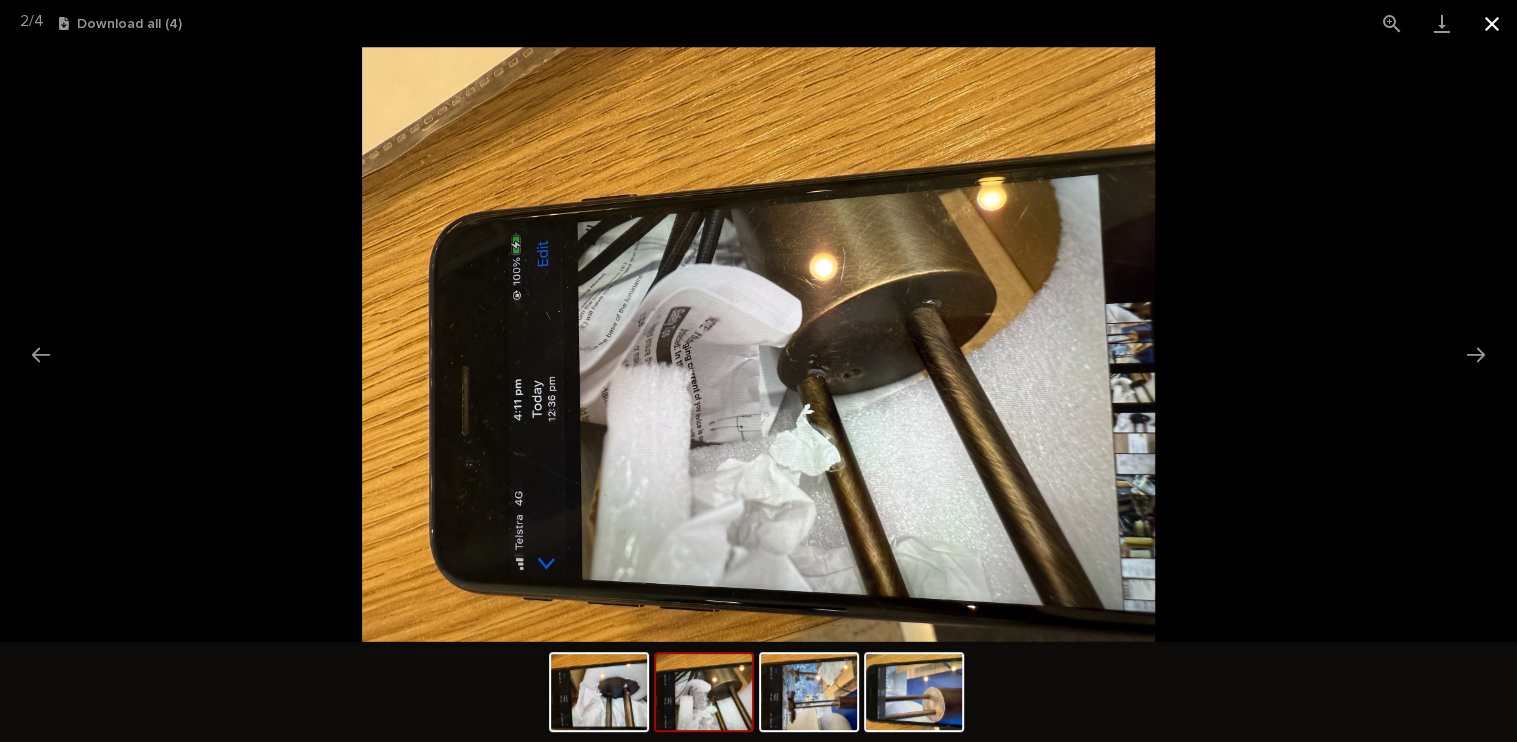 click at bounding box center (1492, 23) 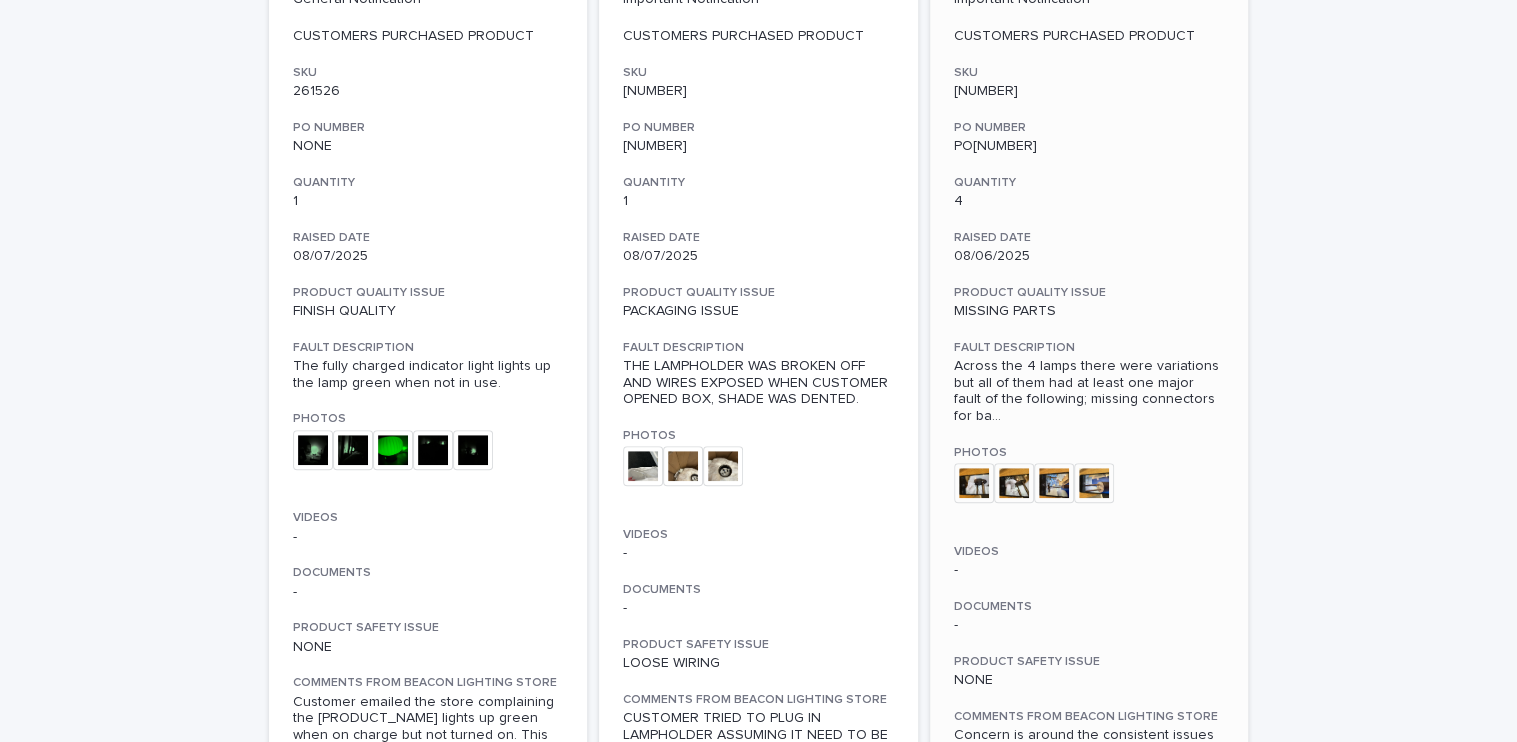 click at bounding box center [1054, 483] 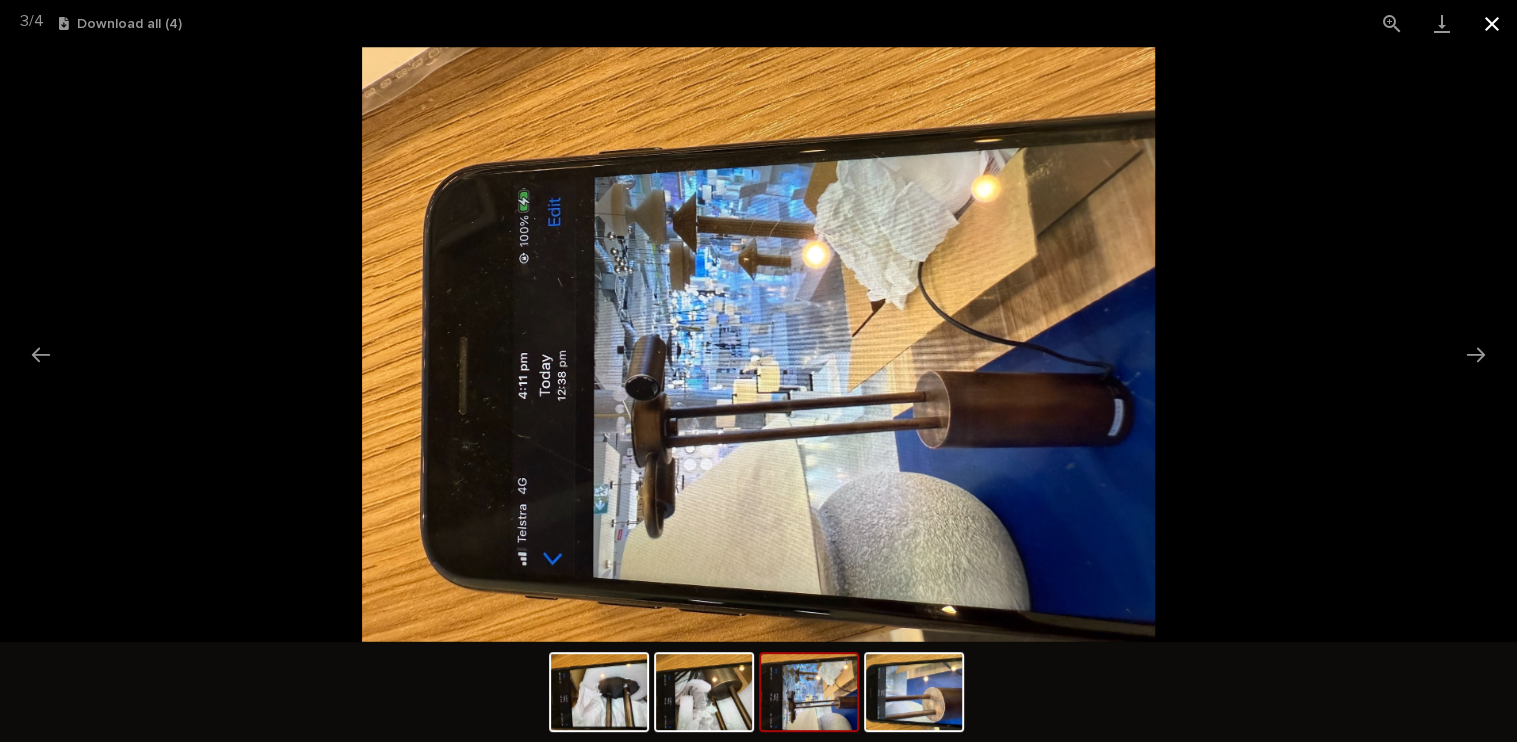 click at bounding box center (1492, 23) 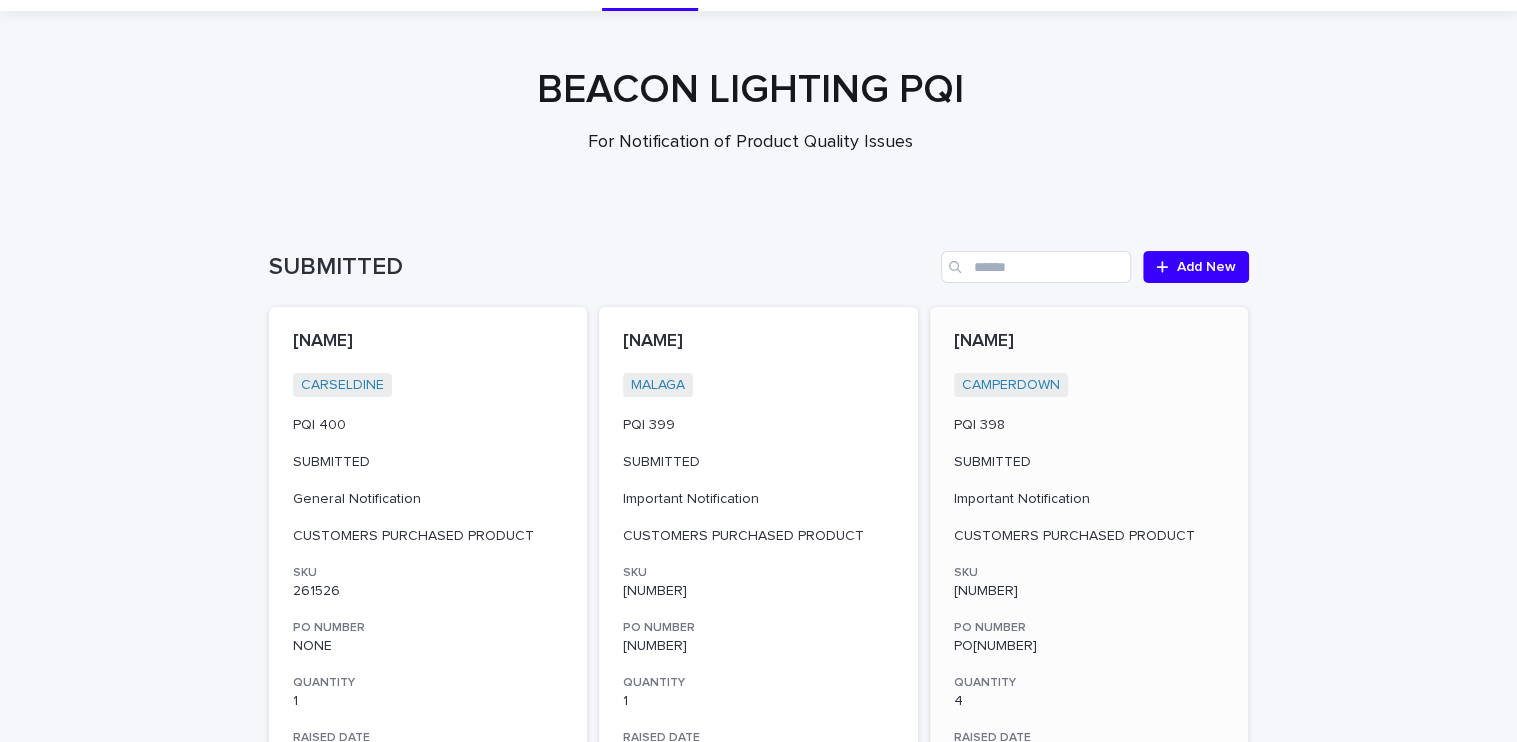 scroll, scrollTop: 0, scrollLeft: 0, axis: both 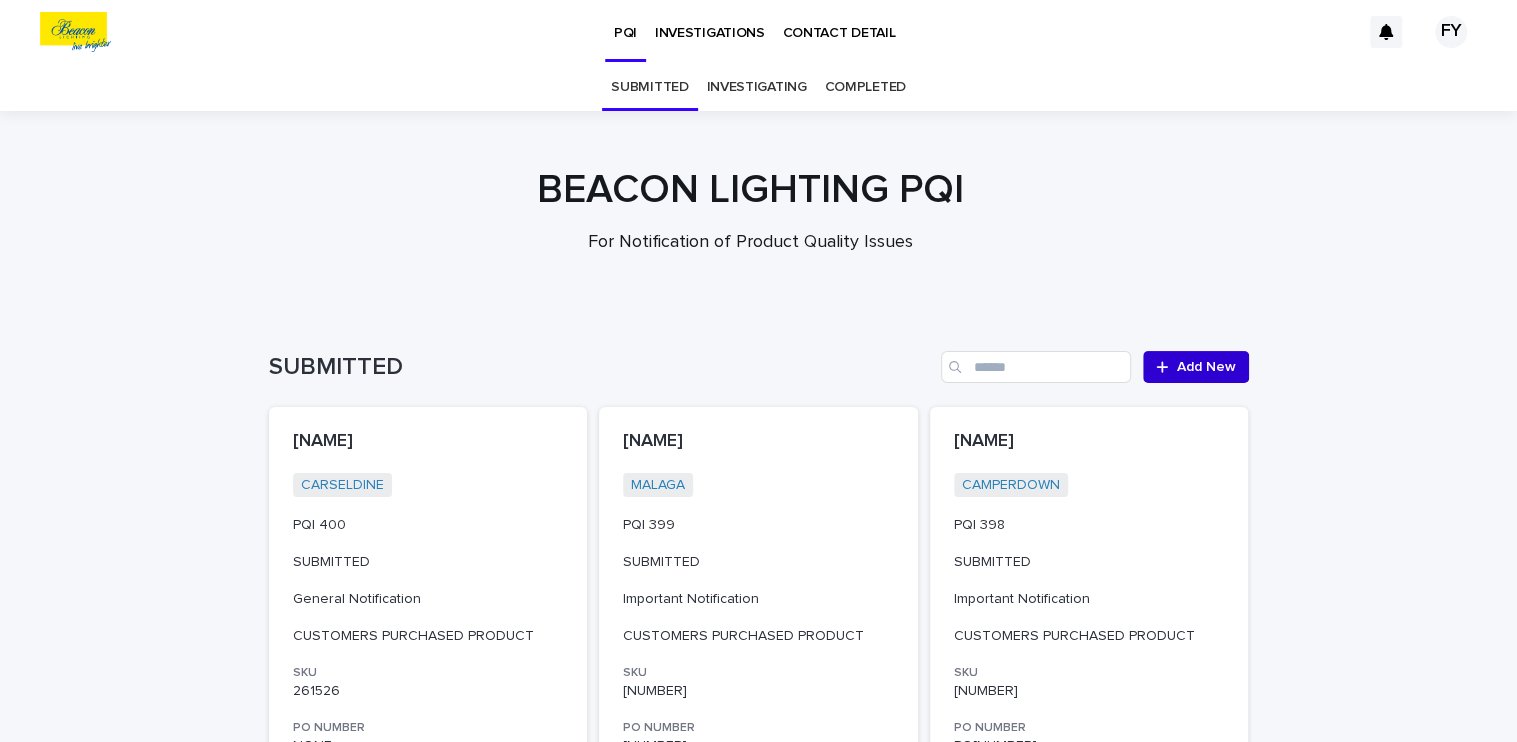 click on "Add New" at bounding box center [1206, 367] 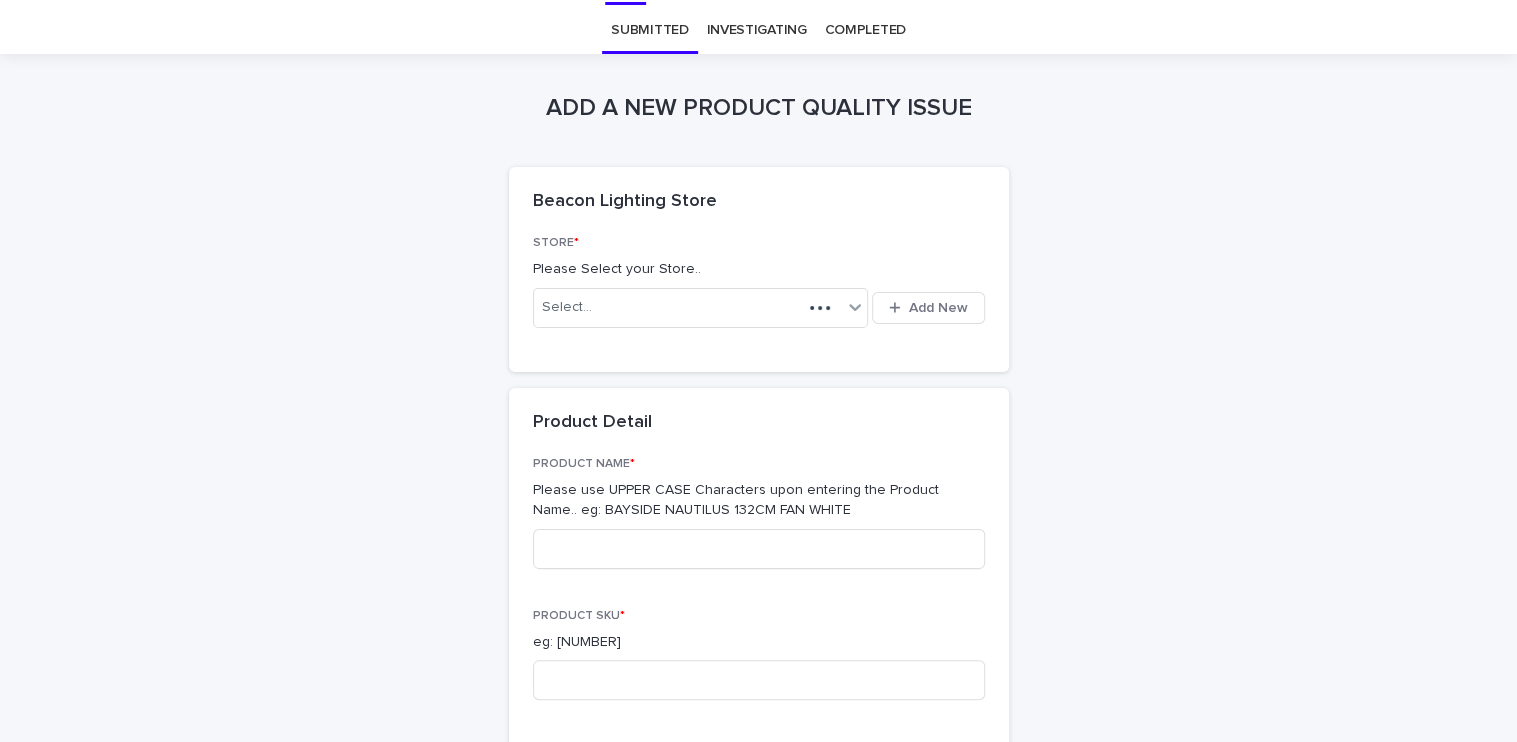 scroll, scrollTop: 63, scrollLeft: 0, axis: vertical 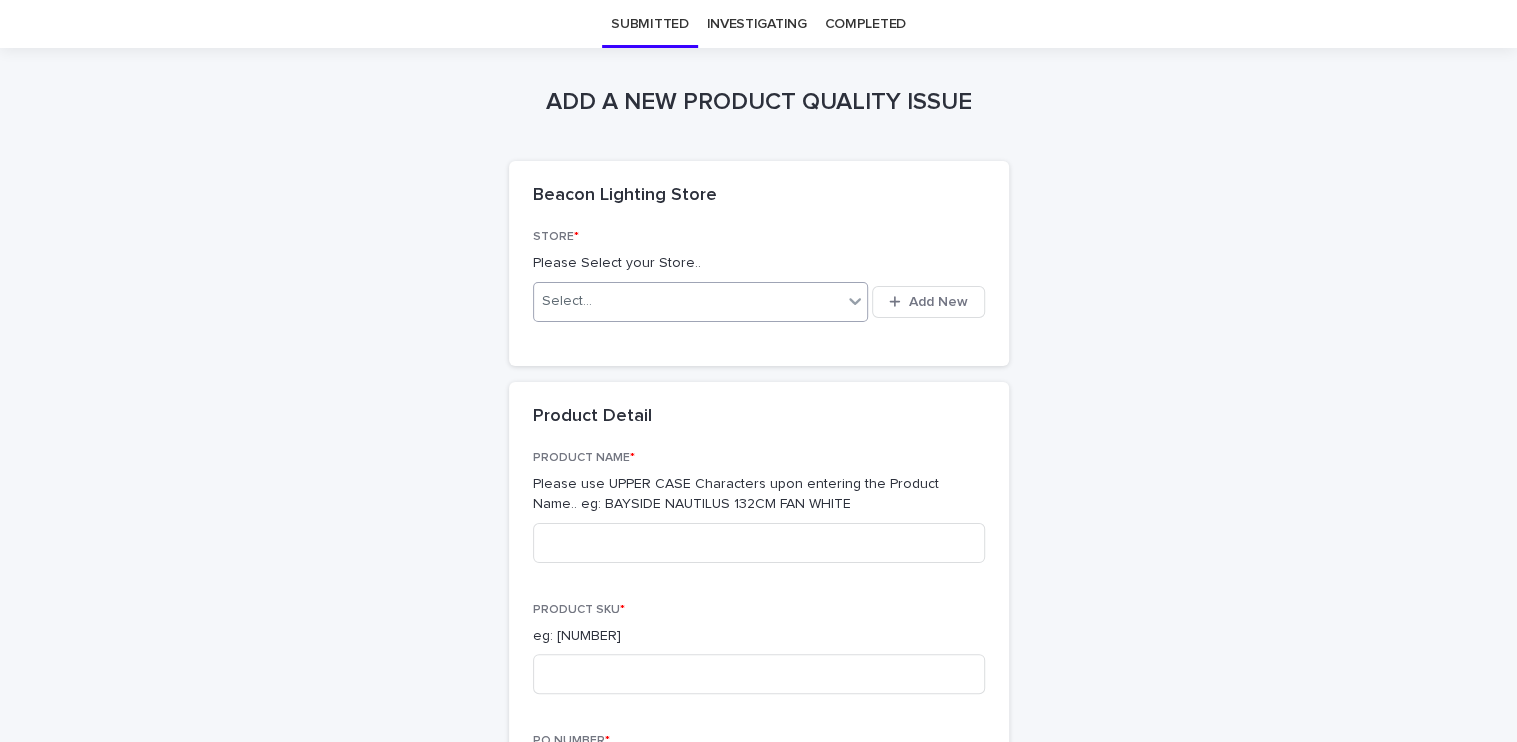 click on "Select..." at bounding box center (688, 301) 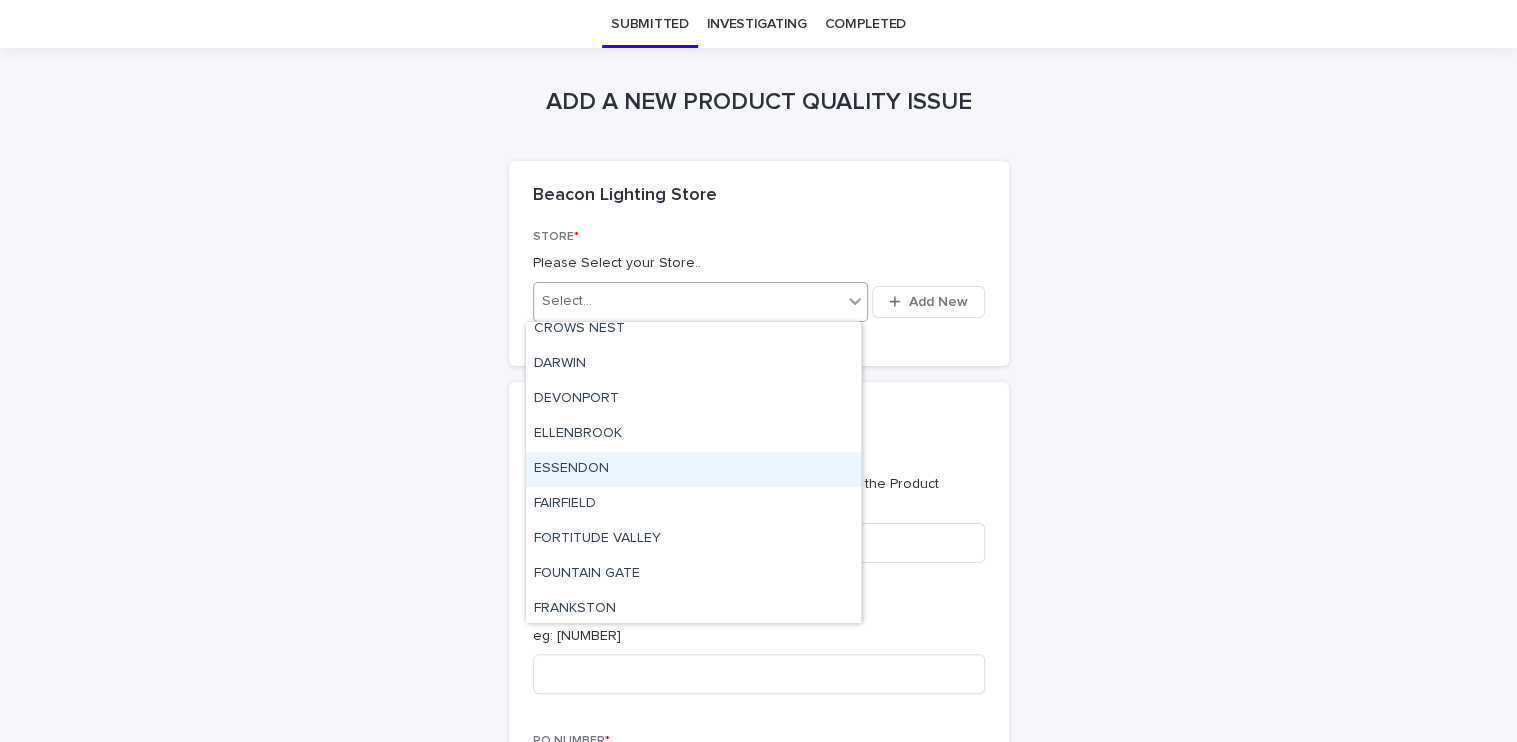 scroll, scrollTop: 2000, scrollLeft: 0, axis: vertical 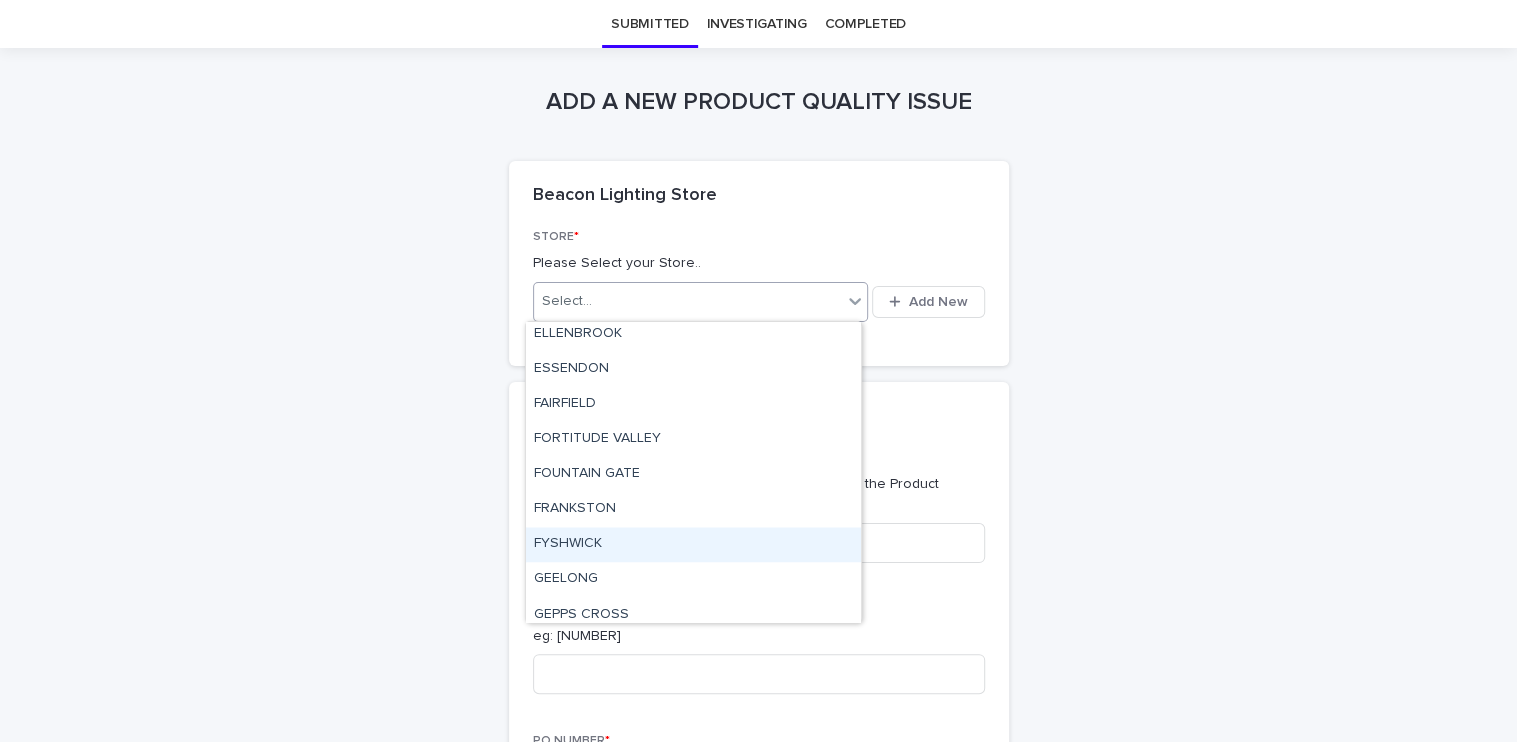 click on "FYSHWICK" at bounding box center (693, 544) 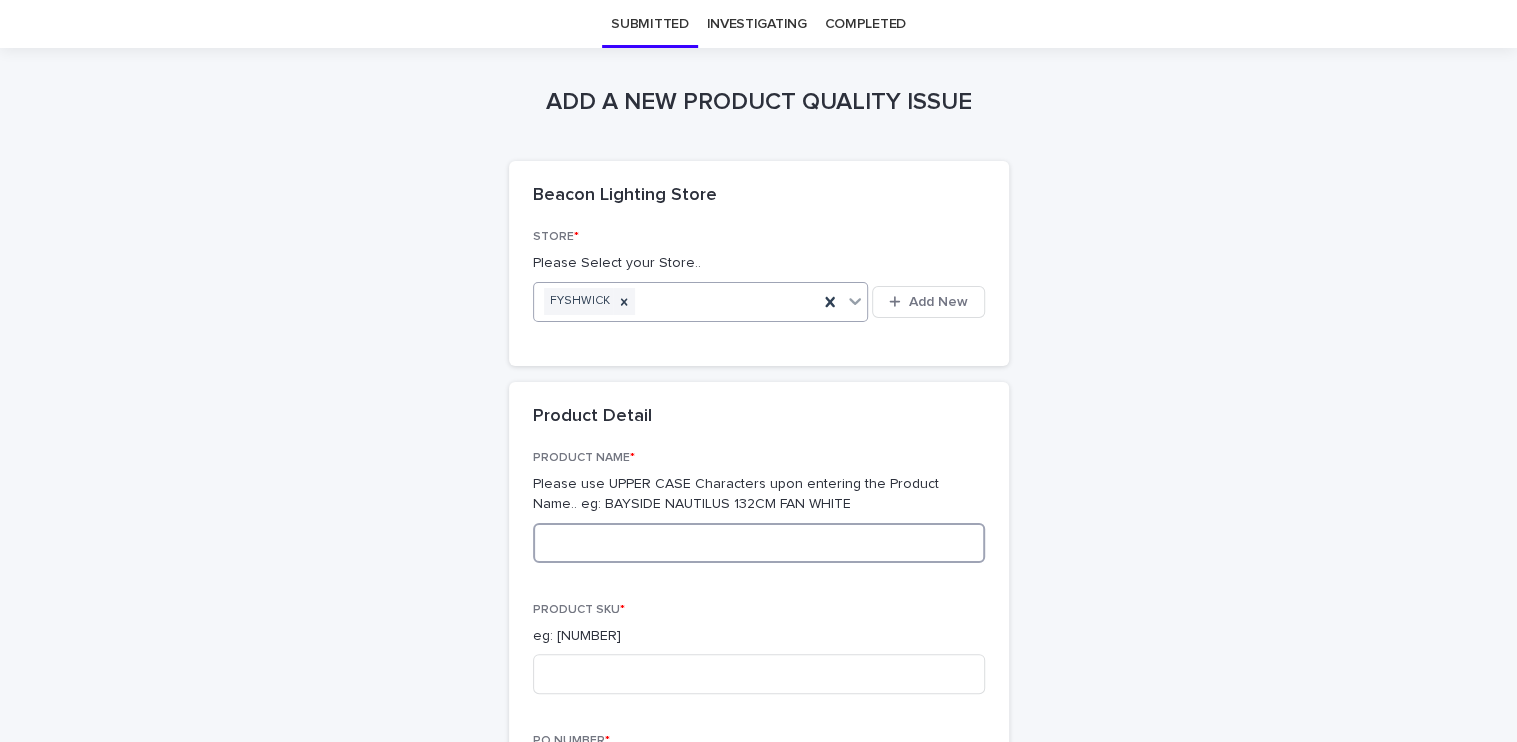 click at bounding box center (759, 543) 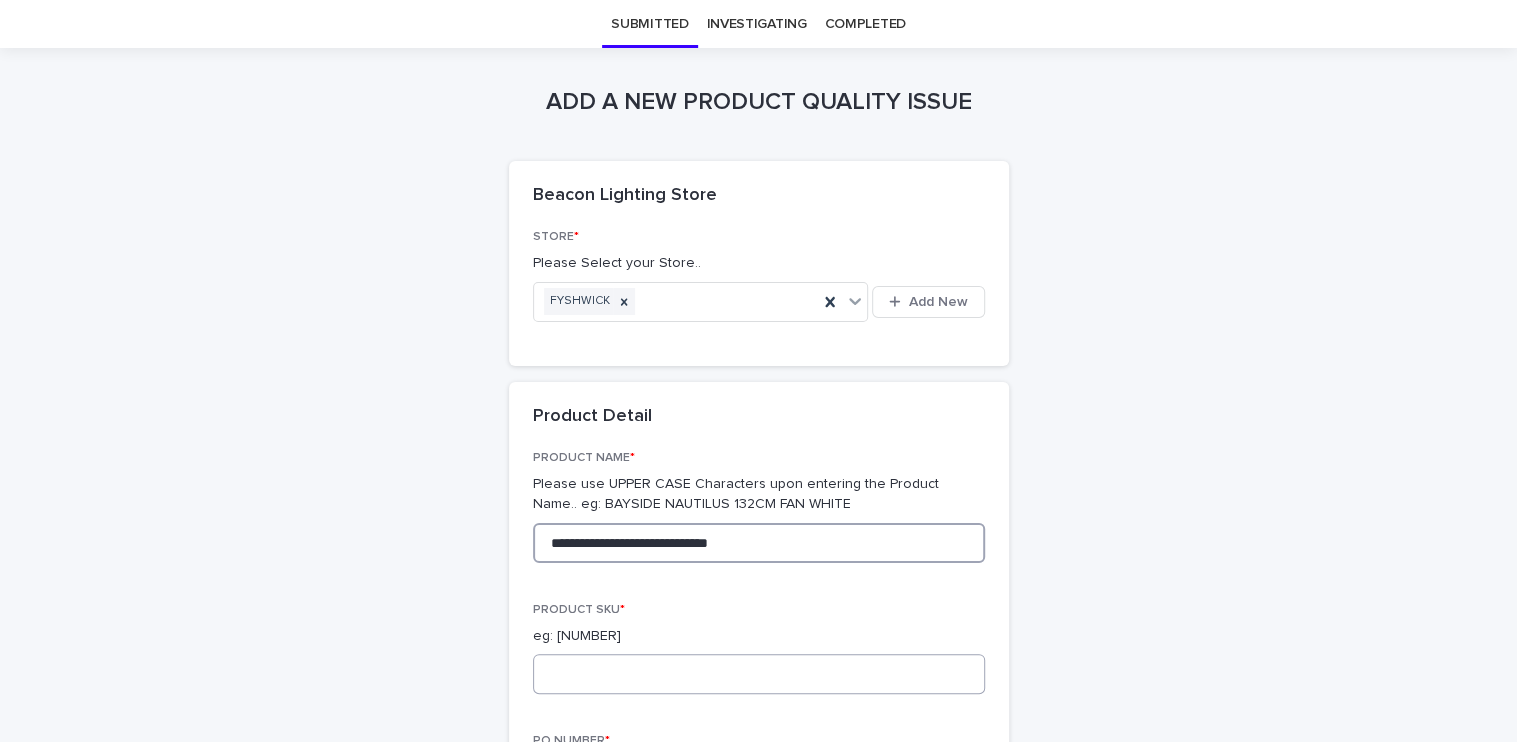type on "**********" 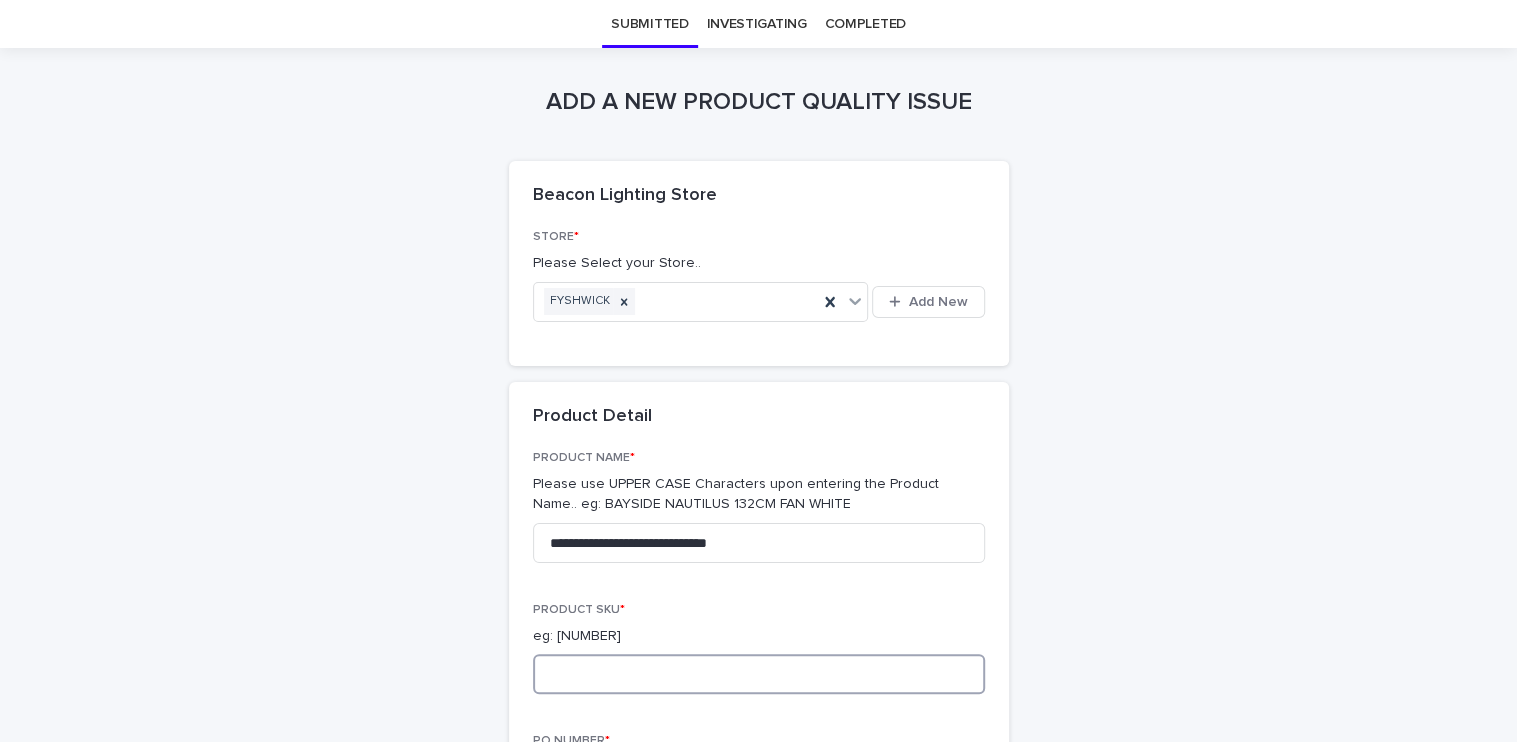 click at bounding box center (759, 674) 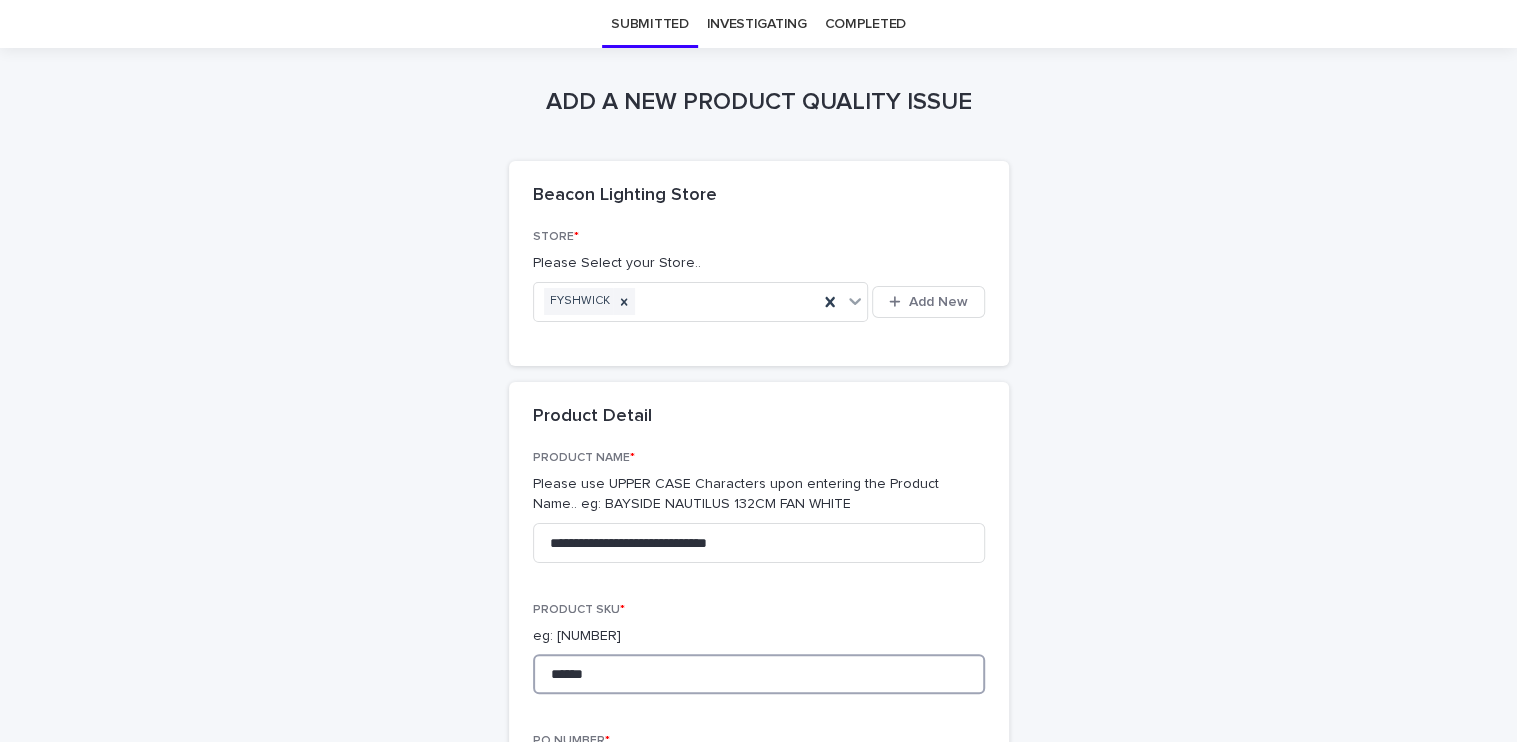 scroll, scrollTop: 363, scrollLeft: 0, axis: vertical 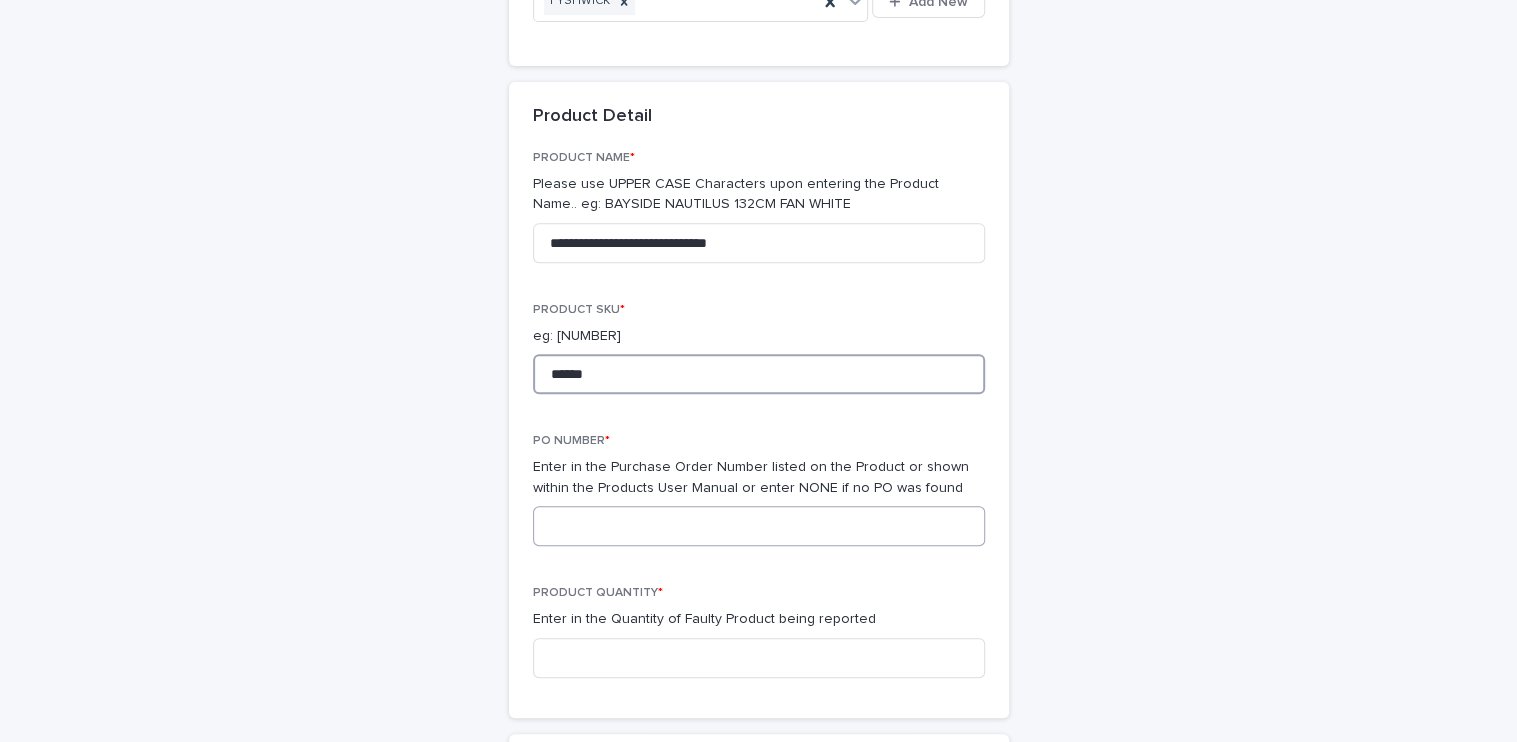 type on "******" 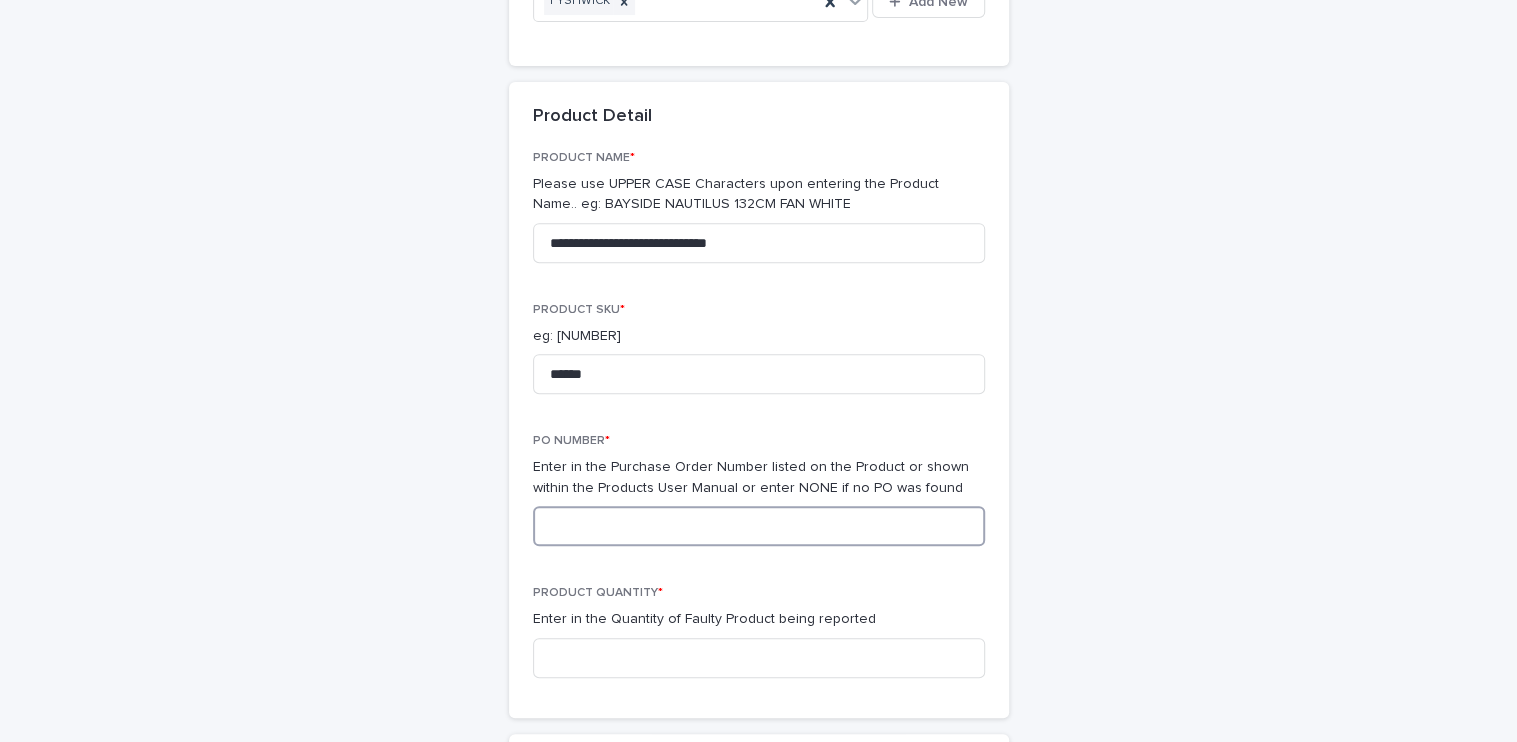 click at bounding box center (759, 526) 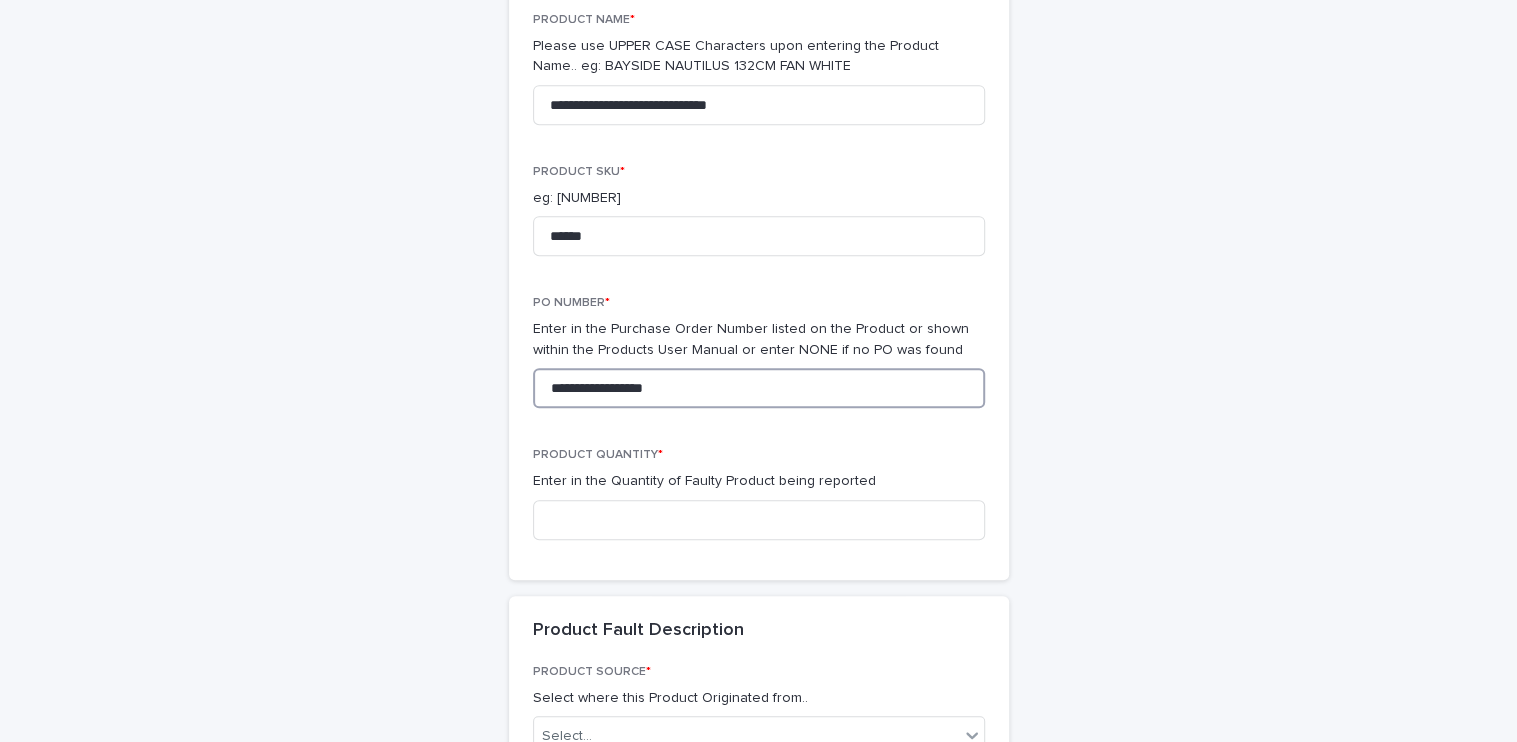 scroll, scrollTop: 663, scrollLeft: 0, axis: vertical 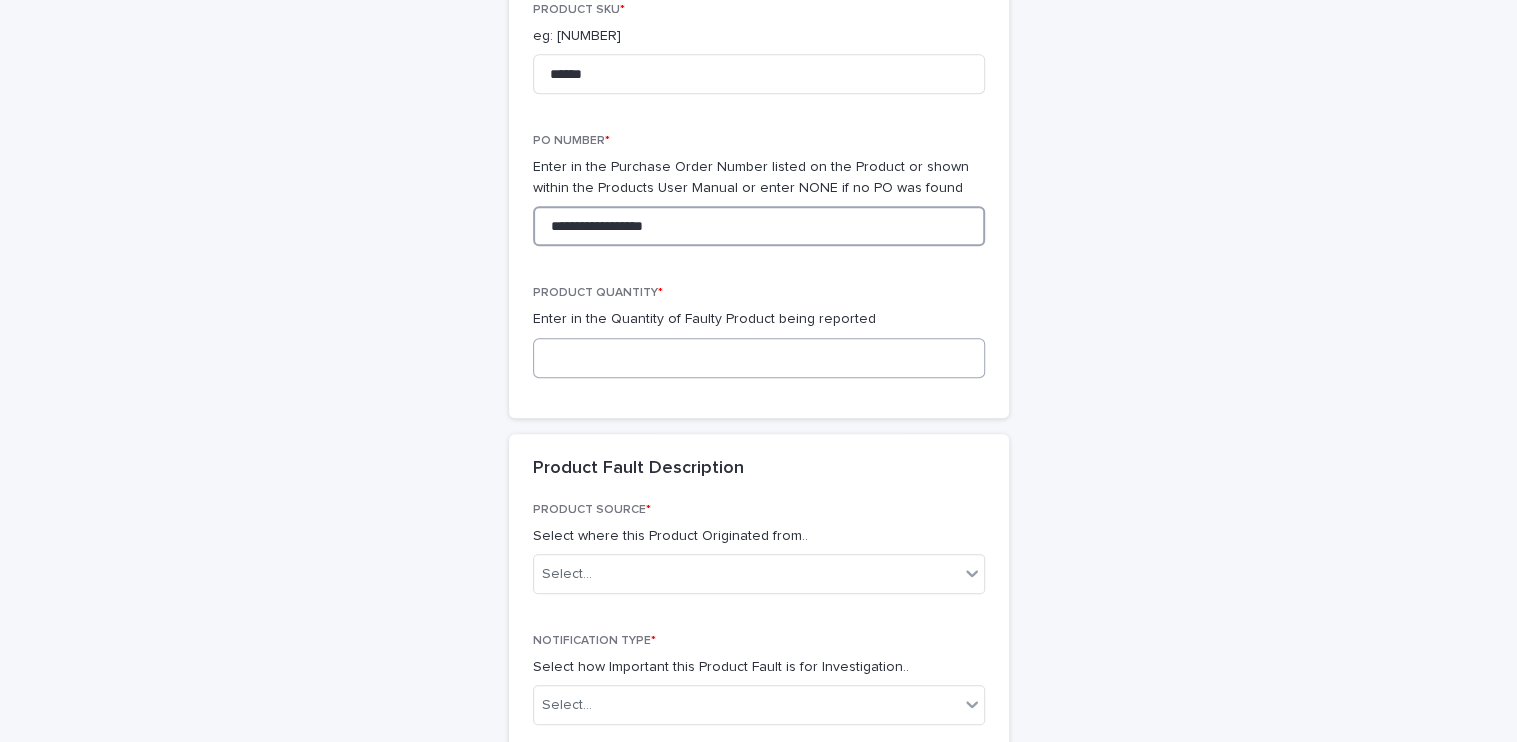 type on "**********" 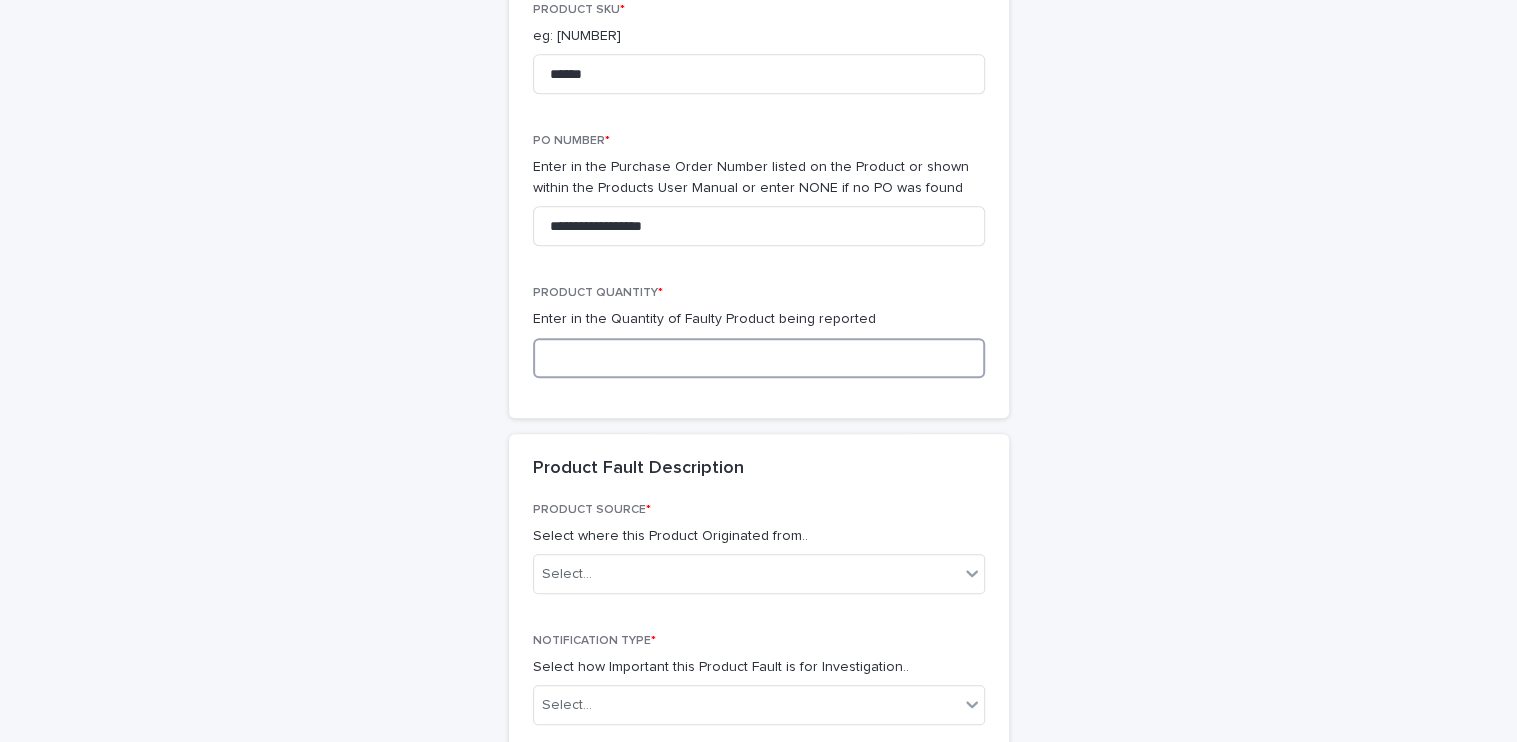 click at bounding box center [759, 358] 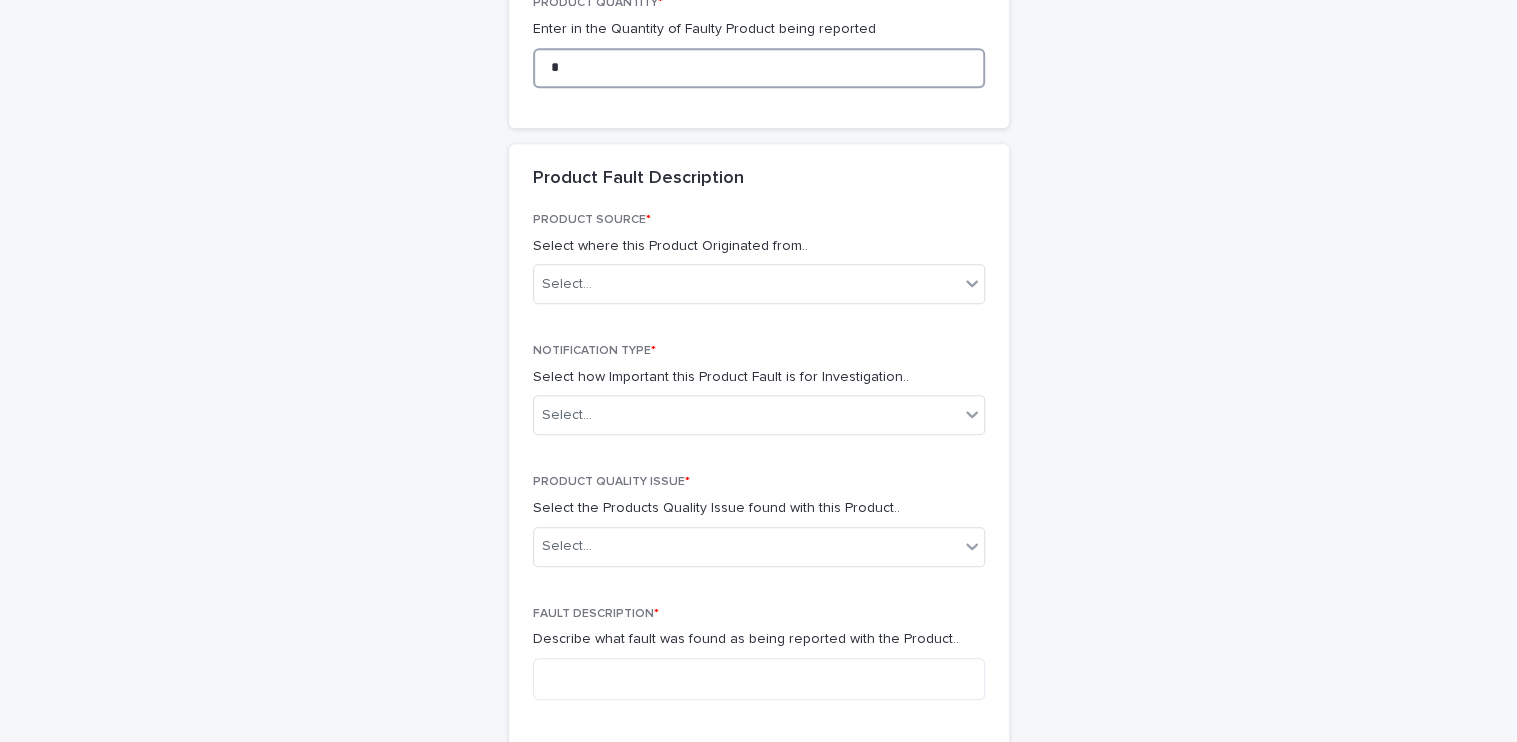 scroll, scrollTop: 963, scrollLeft: 0, axis: vertical 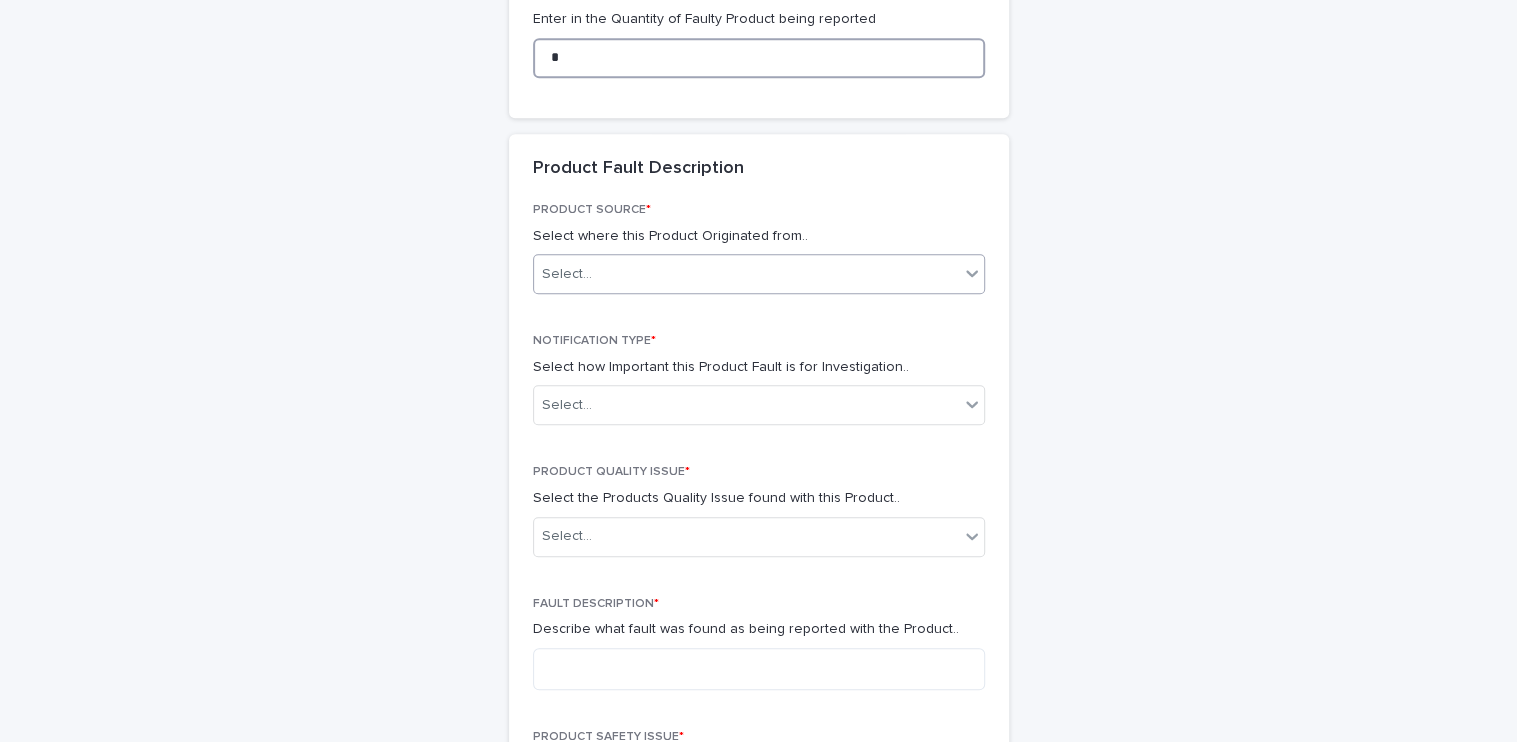 type on "*" 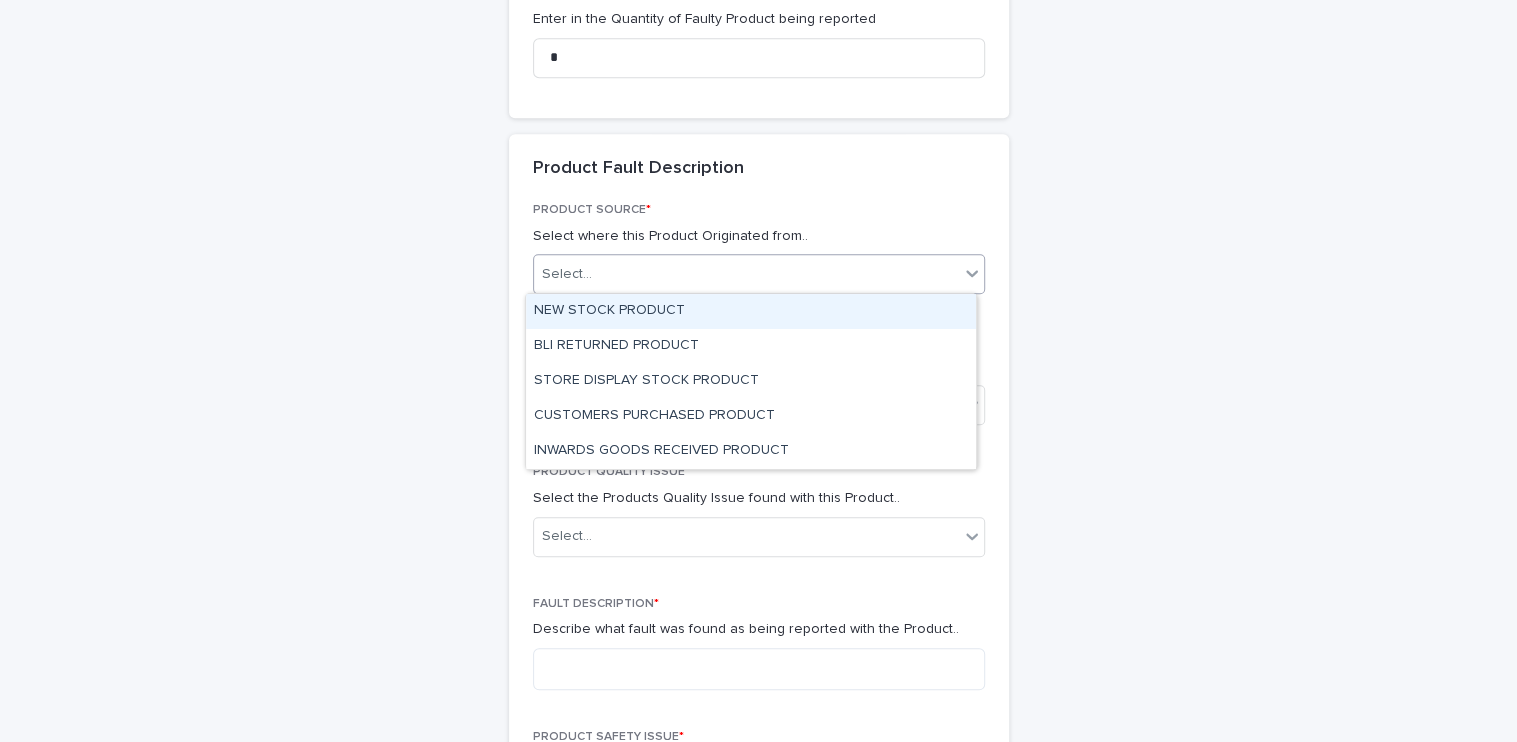 click on "Select..." at bounding box center (746, 274) 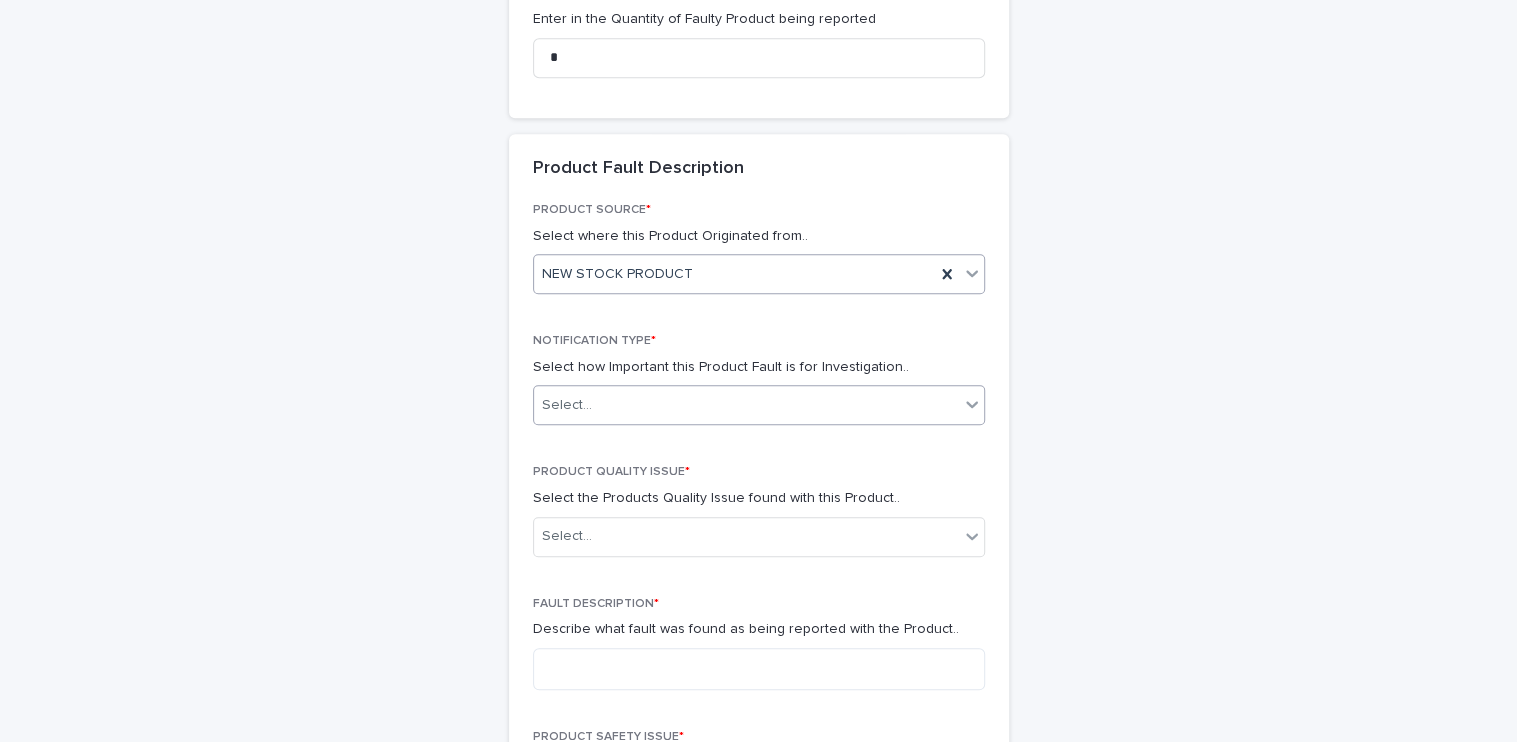 click on "Select..." at bounding box center [746, 405] 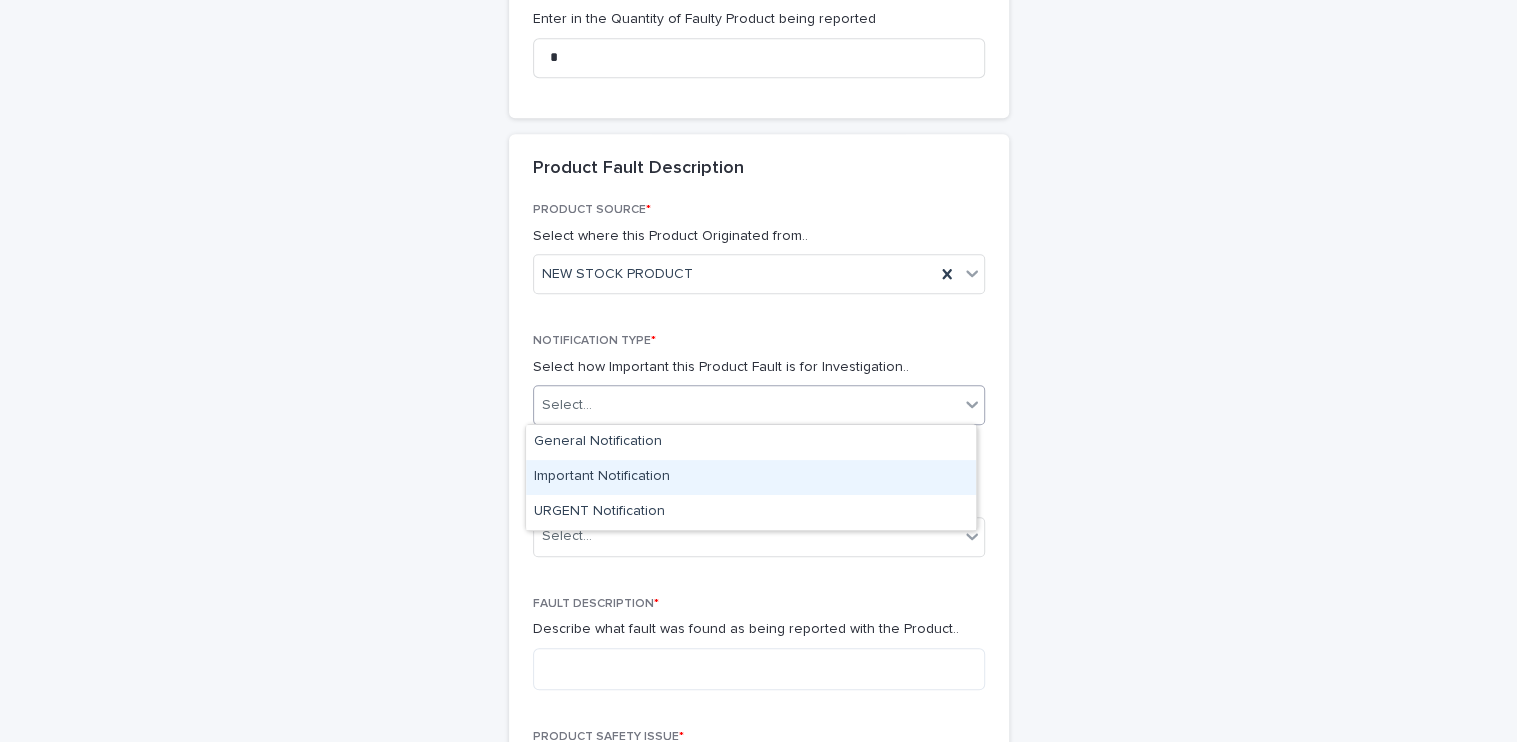 click on "Important Notification" at bounding box center [751, 477] 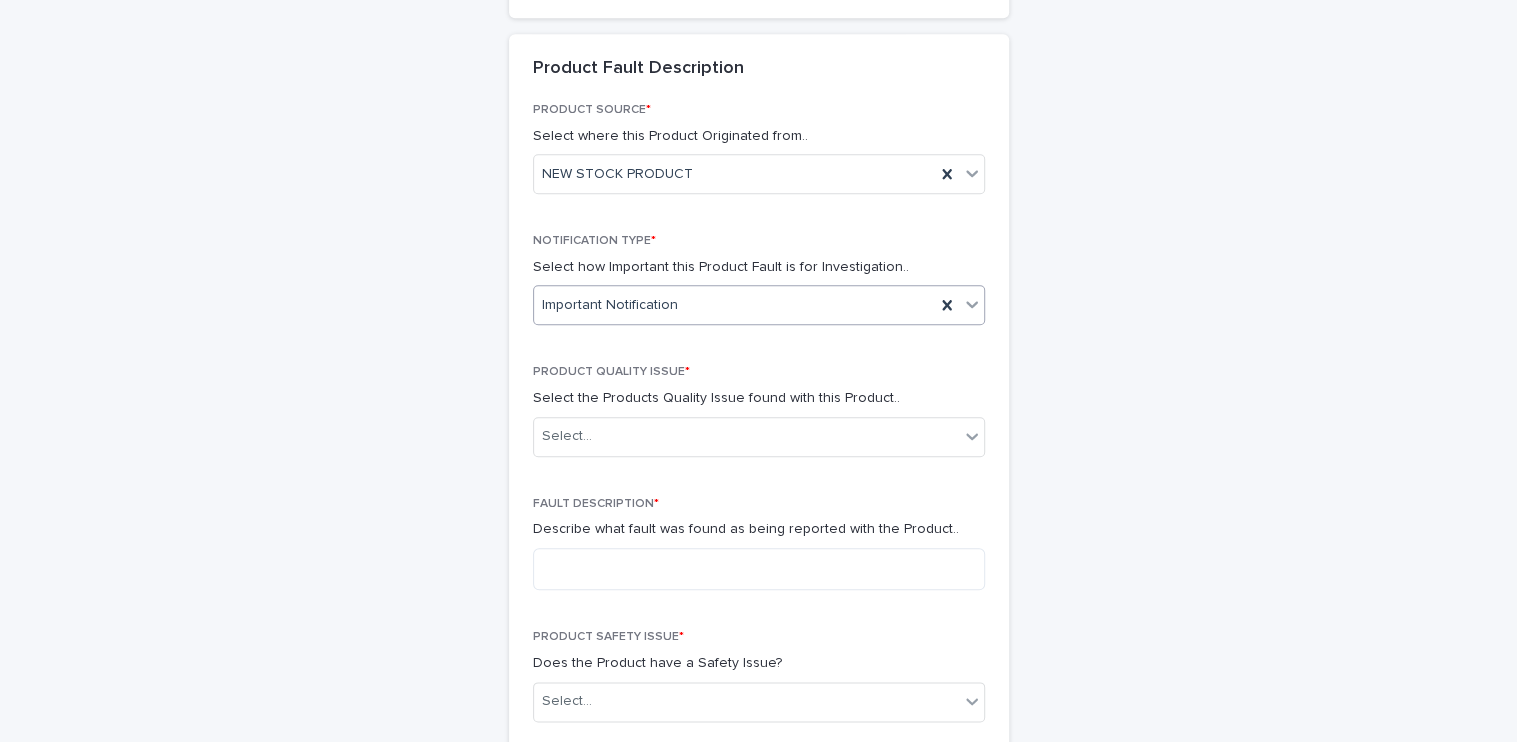 scroll, scrollTop: 1263, scrollLeft: 0, axis: vertical 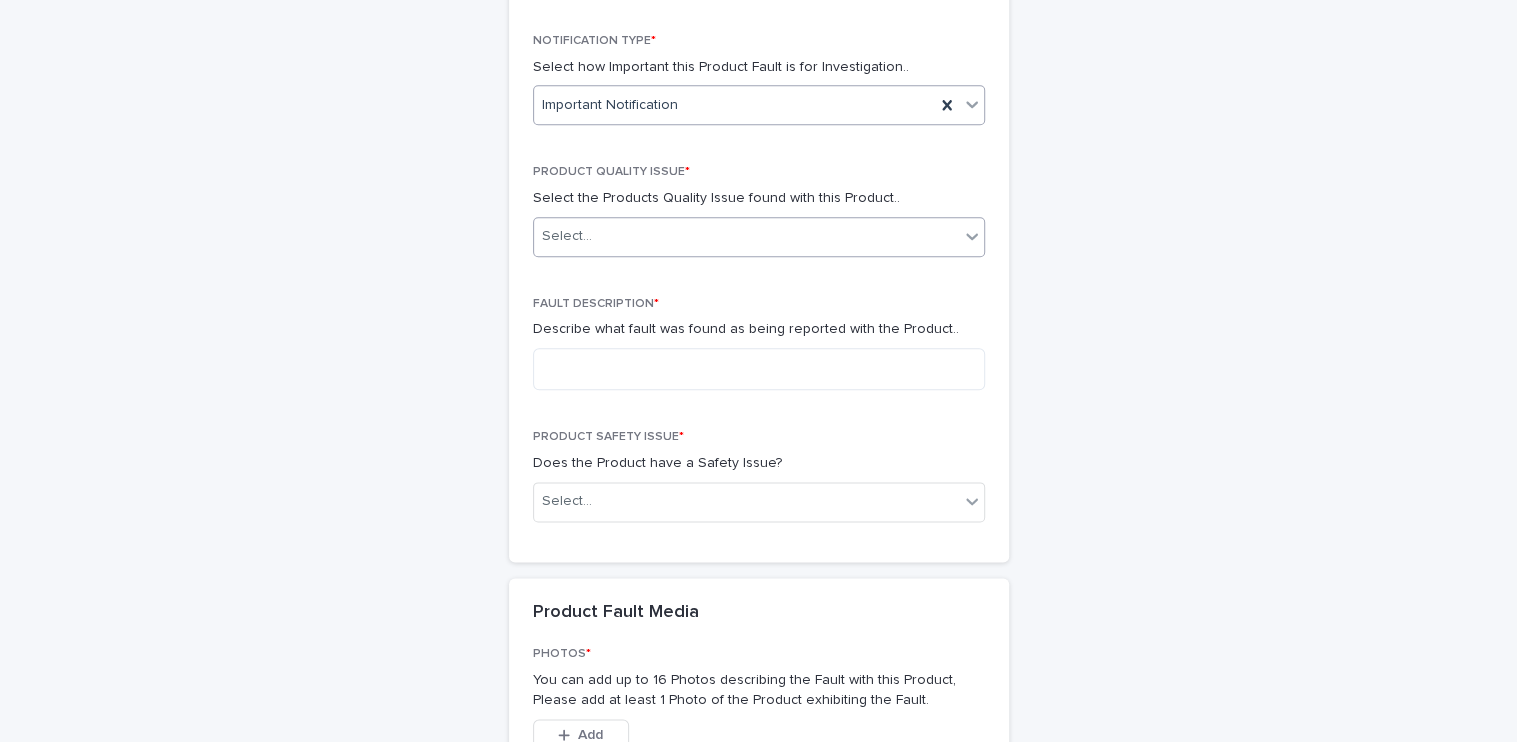 click on "Select..." at bounding box center (746, 236) 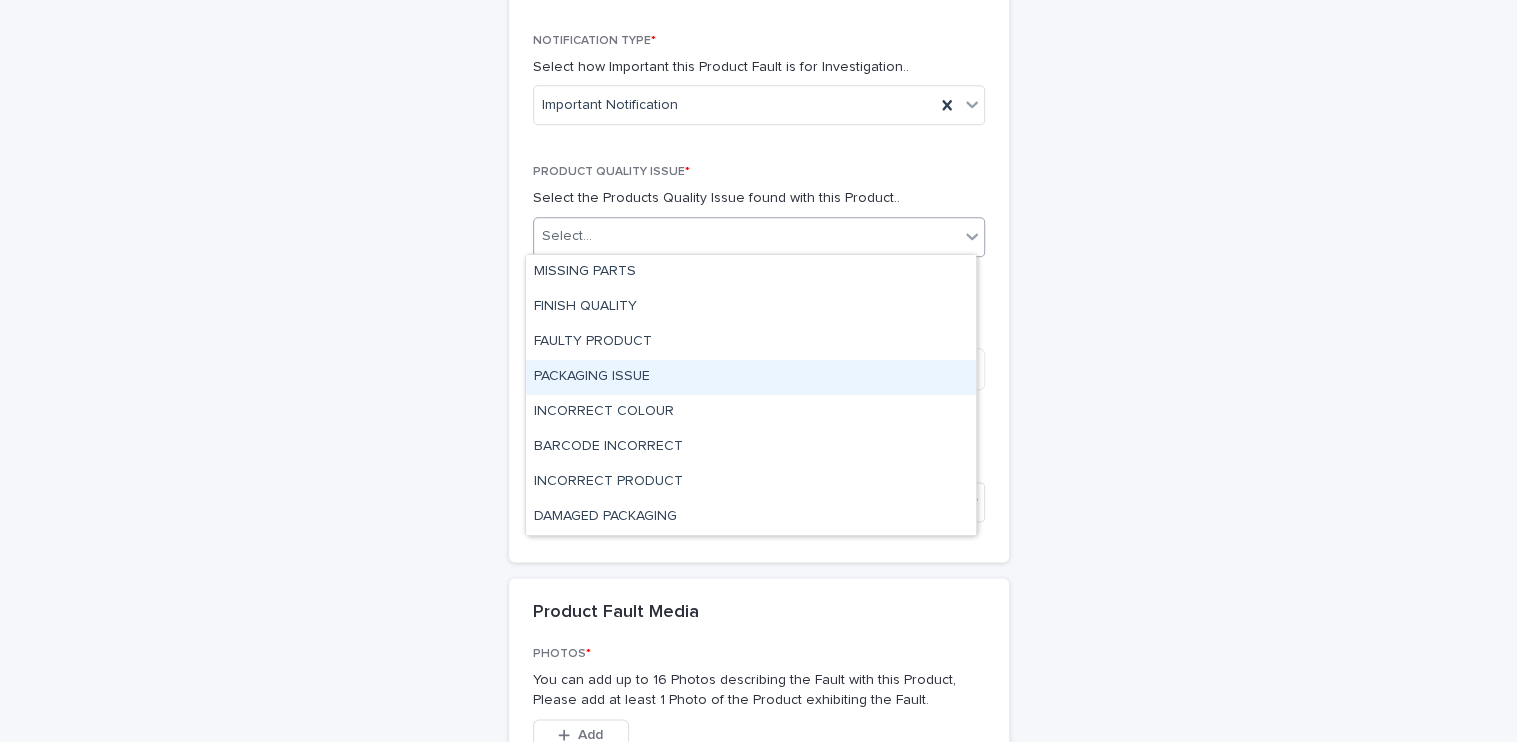 click on "PACKAGING ISSUE" at bounding box center (751, 377) 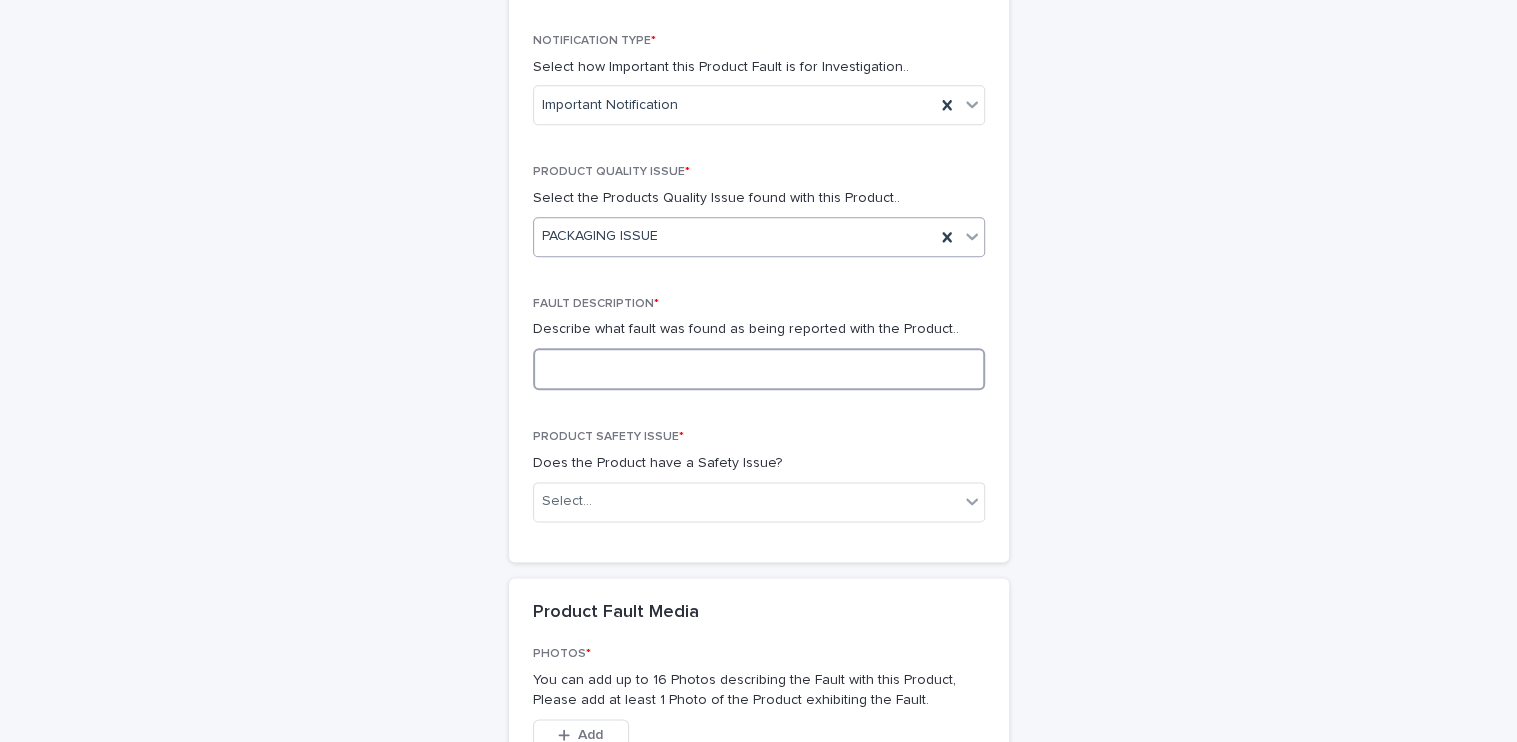 click at bounding box center (759, 369) 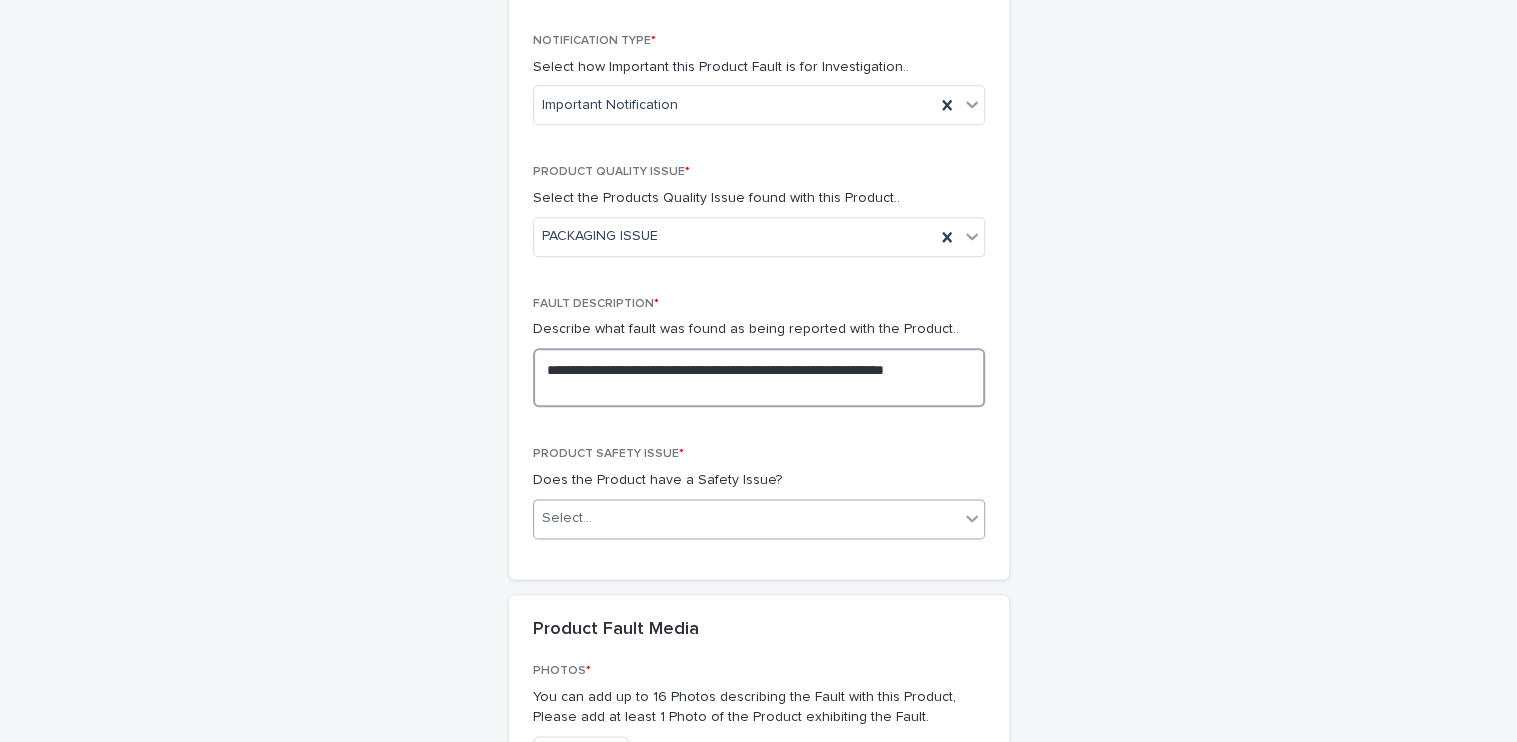 type on "**********" 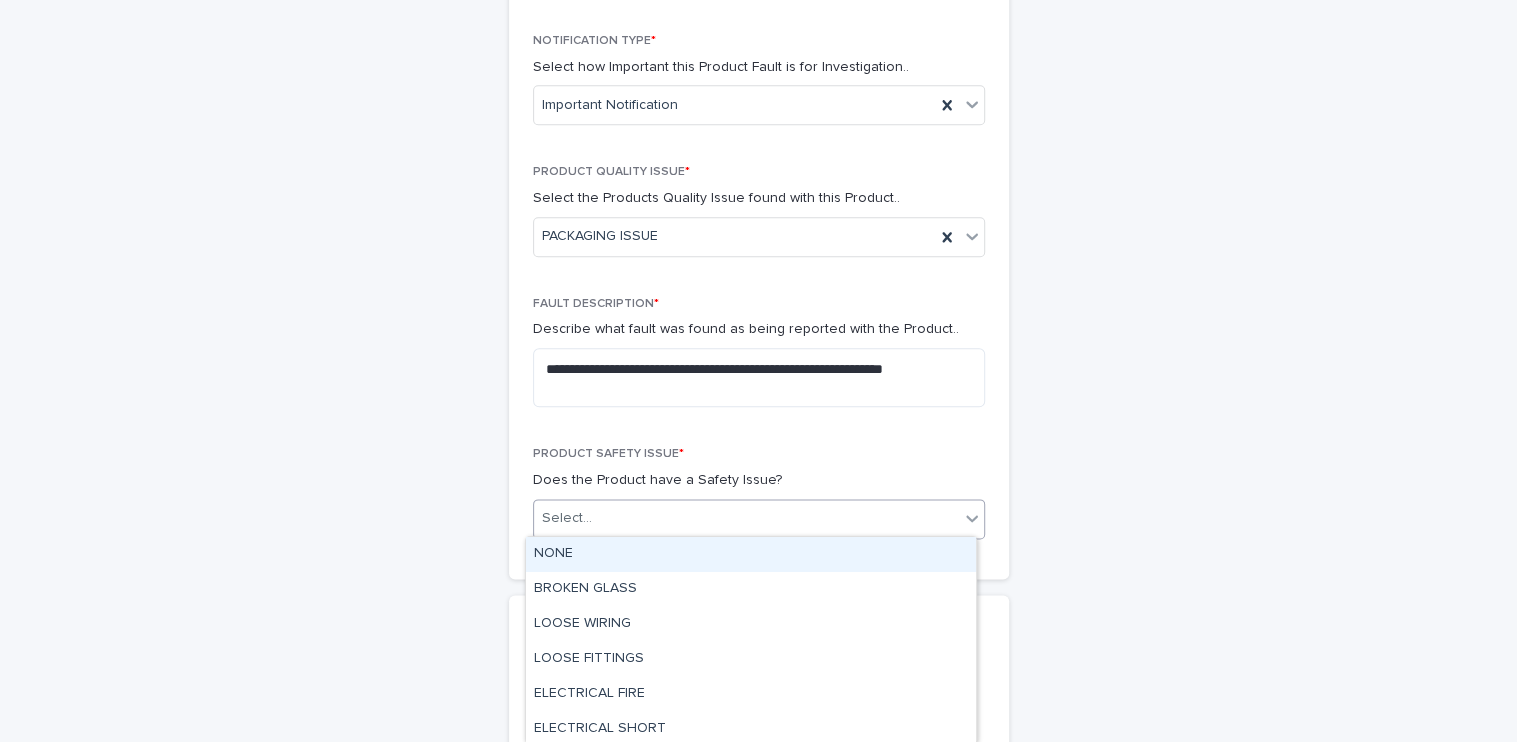 click on "Select..." at bounding box center (746, 518) 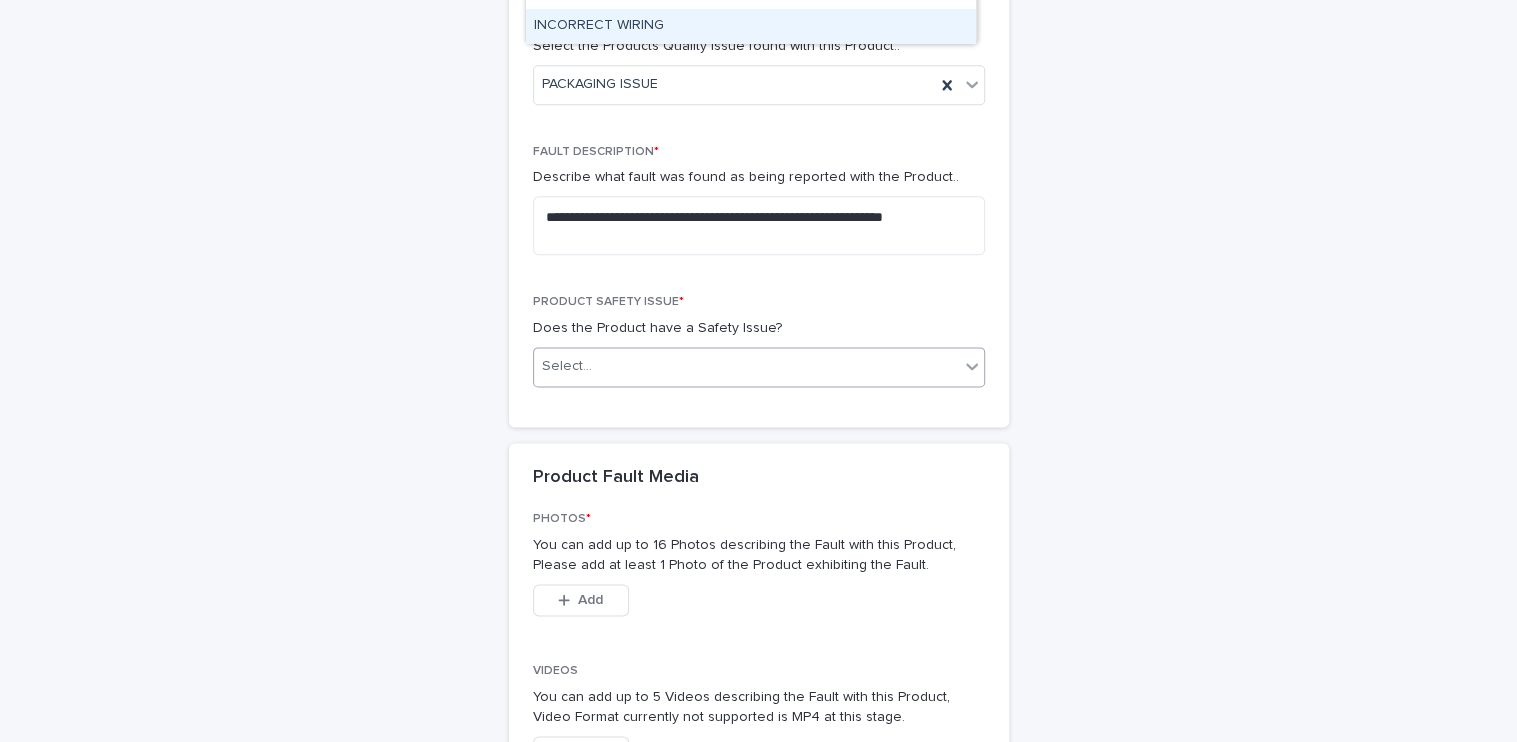 scroll, scrollTop: 1563, scrollLeft: 0, axis: vertical 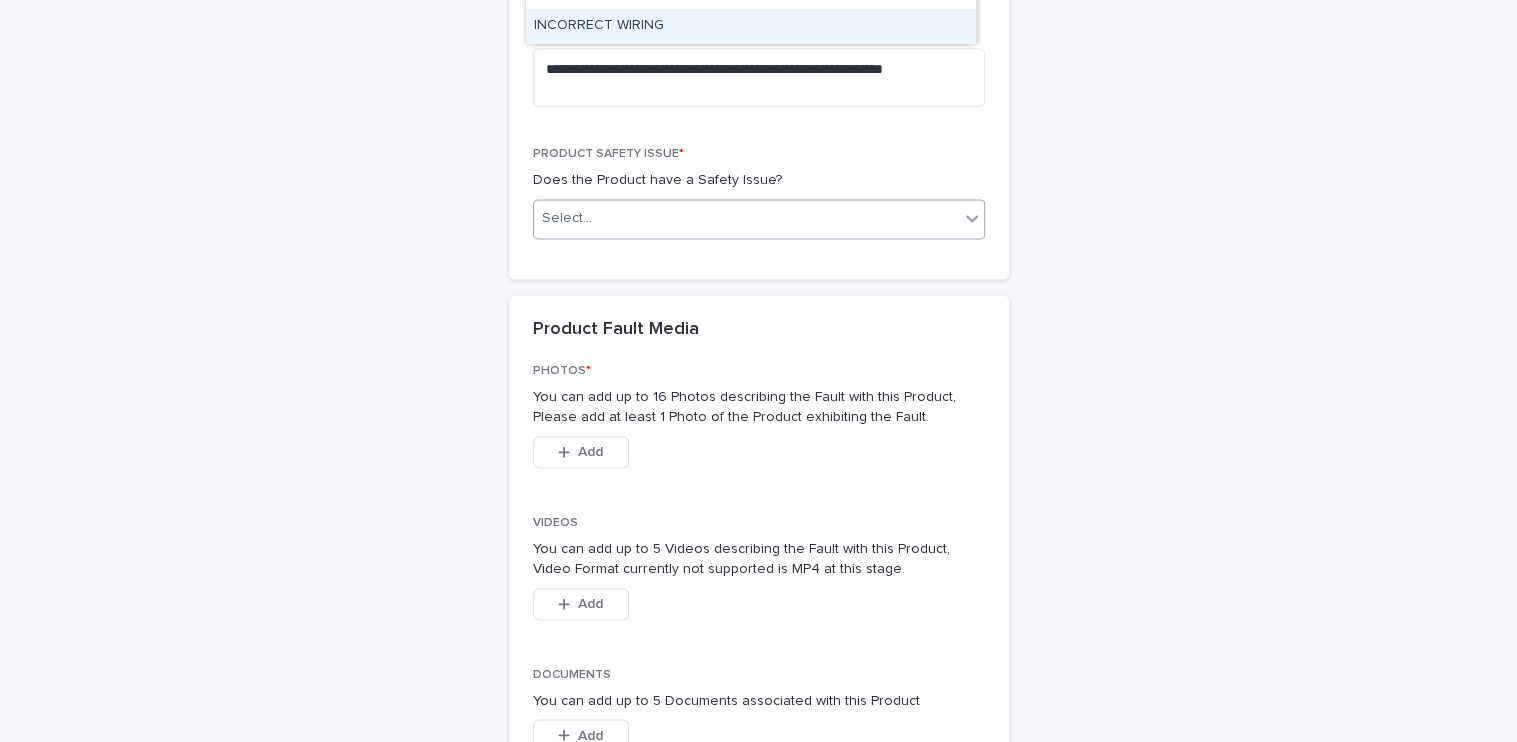 click 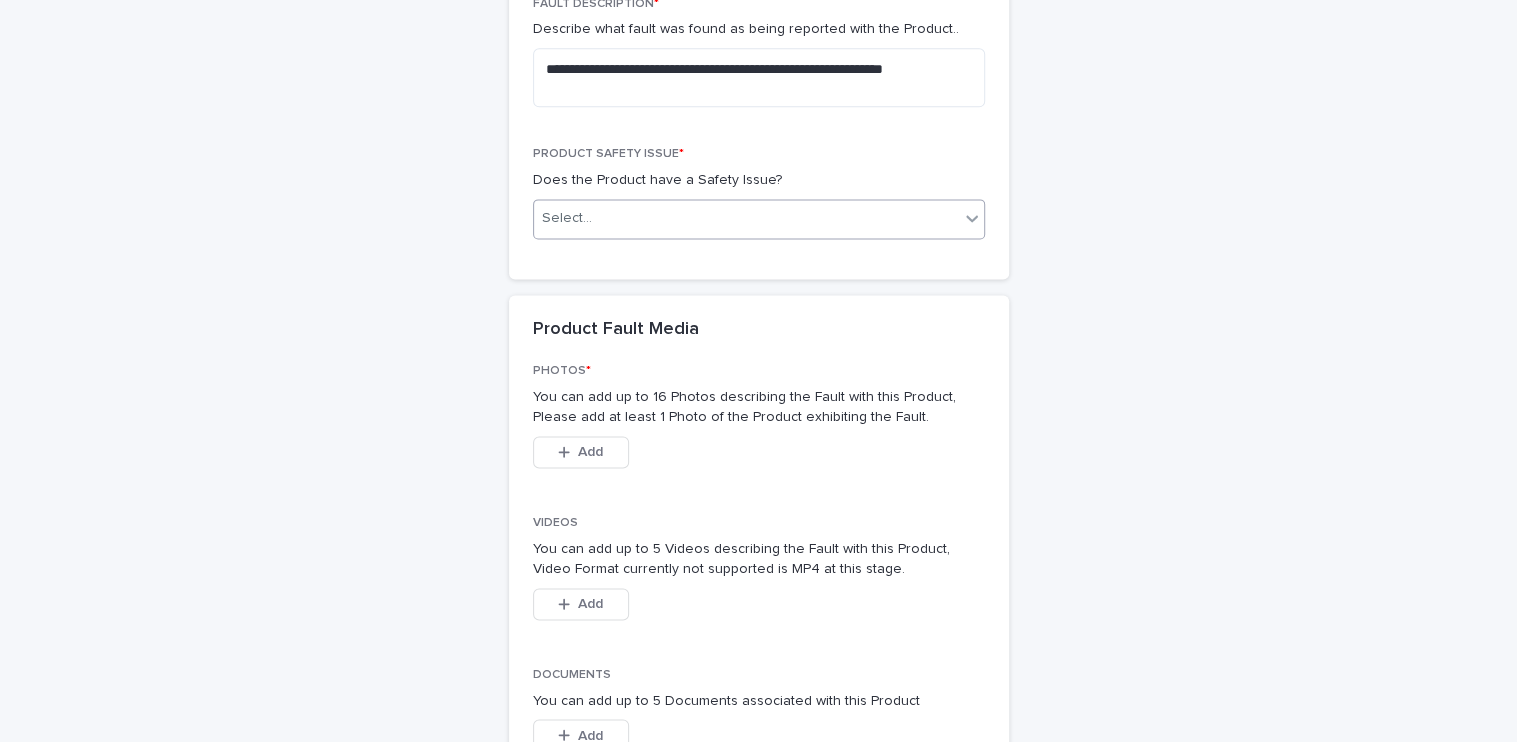 click 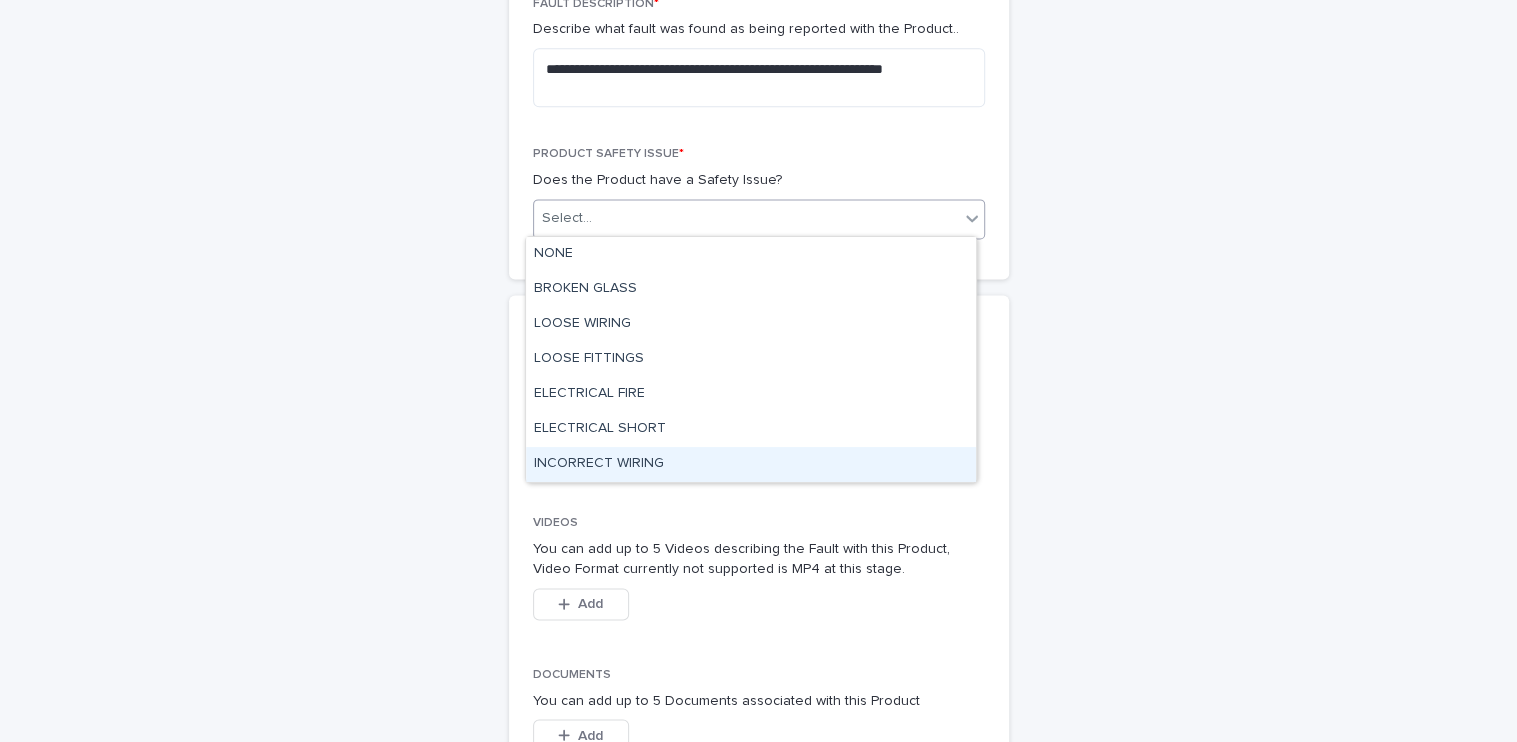 click on "**********" at bounding box center [759, 178] 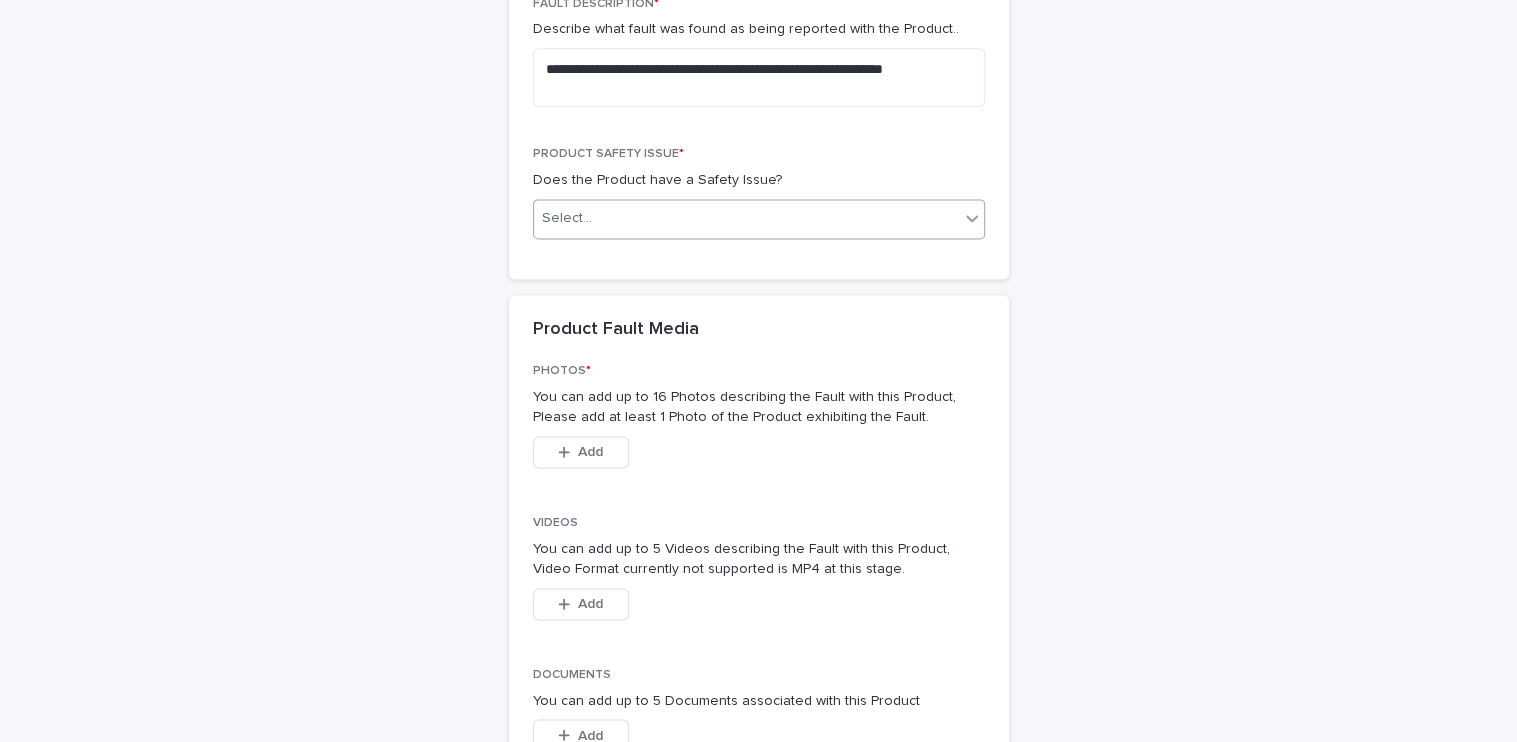 click 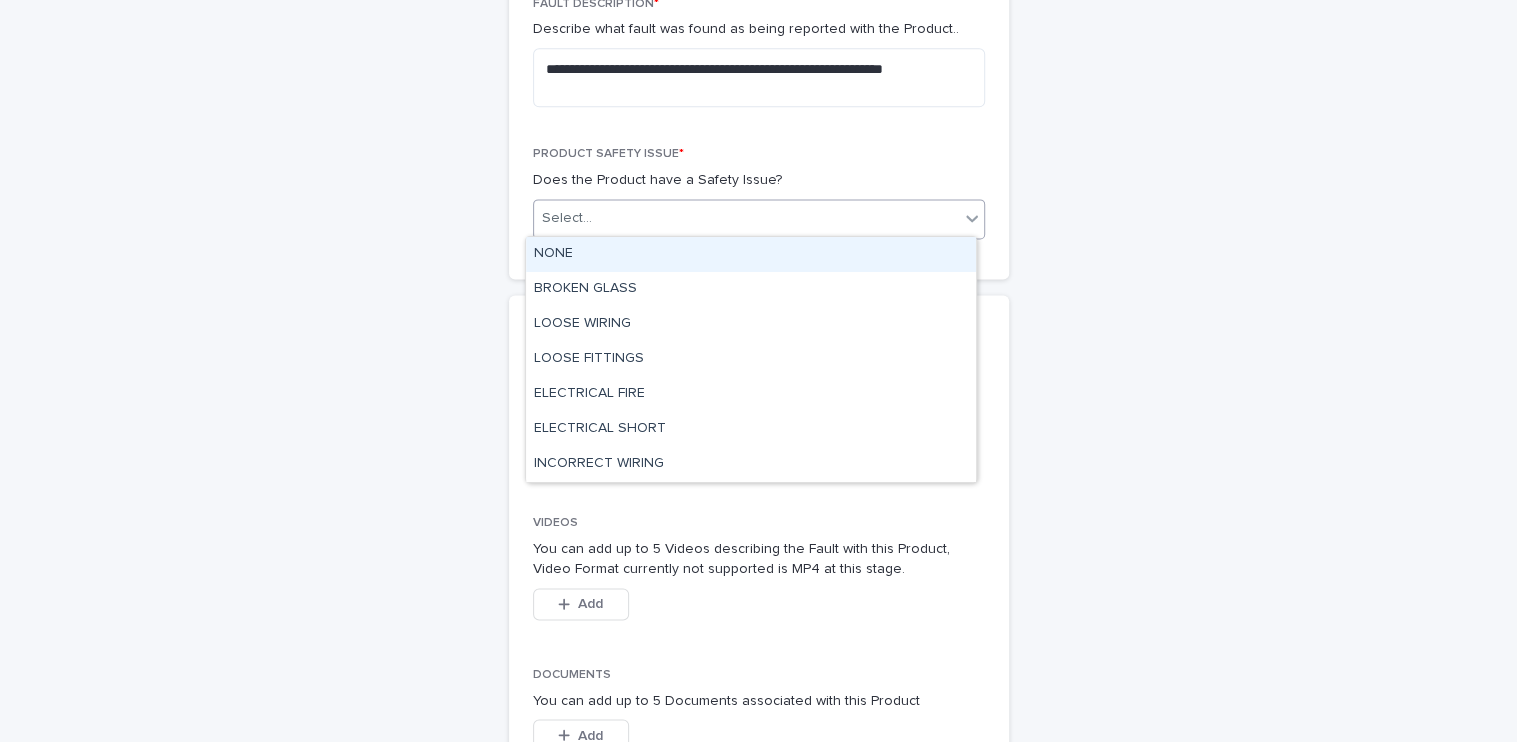 click on "NONE" at bounding box center [751, 254] 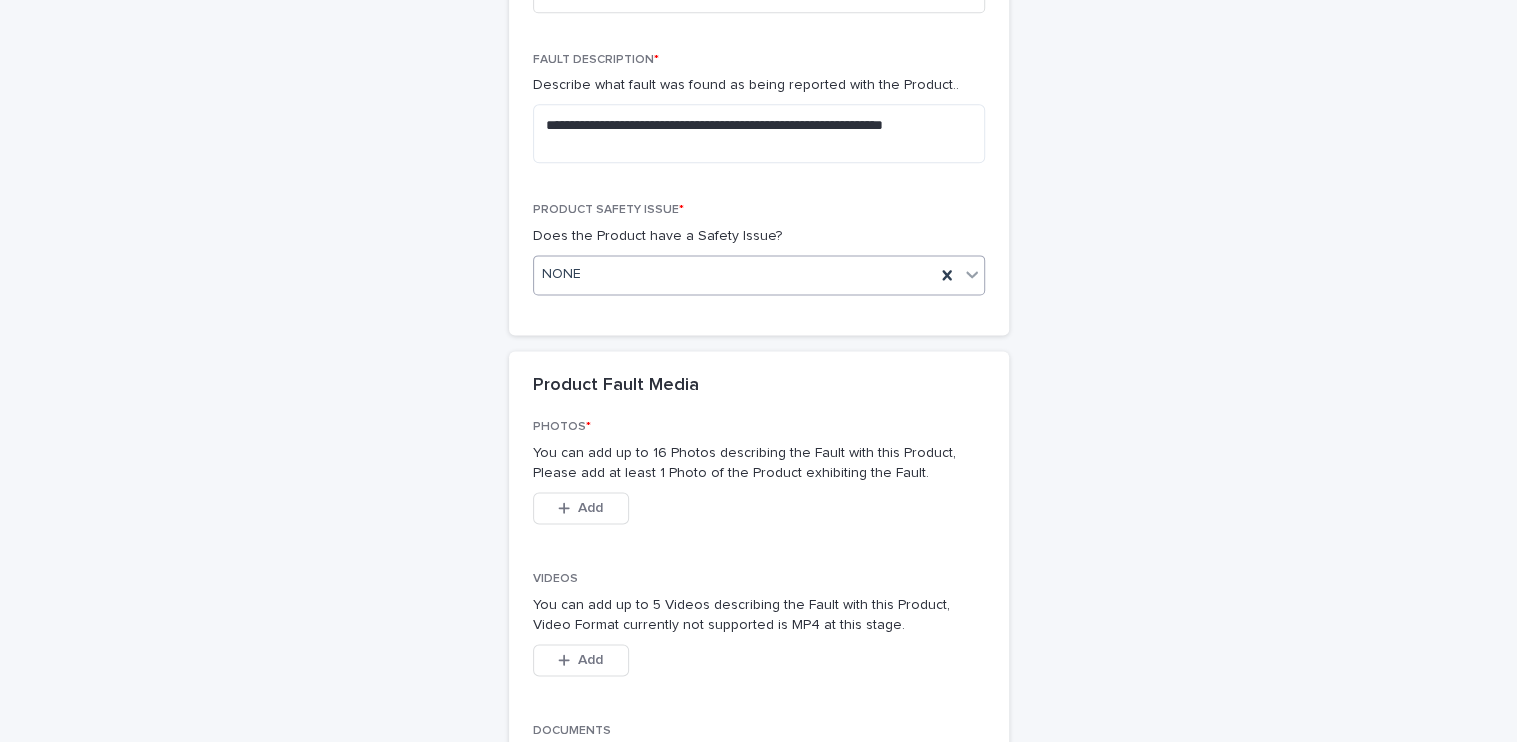 scroll, scrollTop: 1525, scrollLeft: 0, axis: vertical 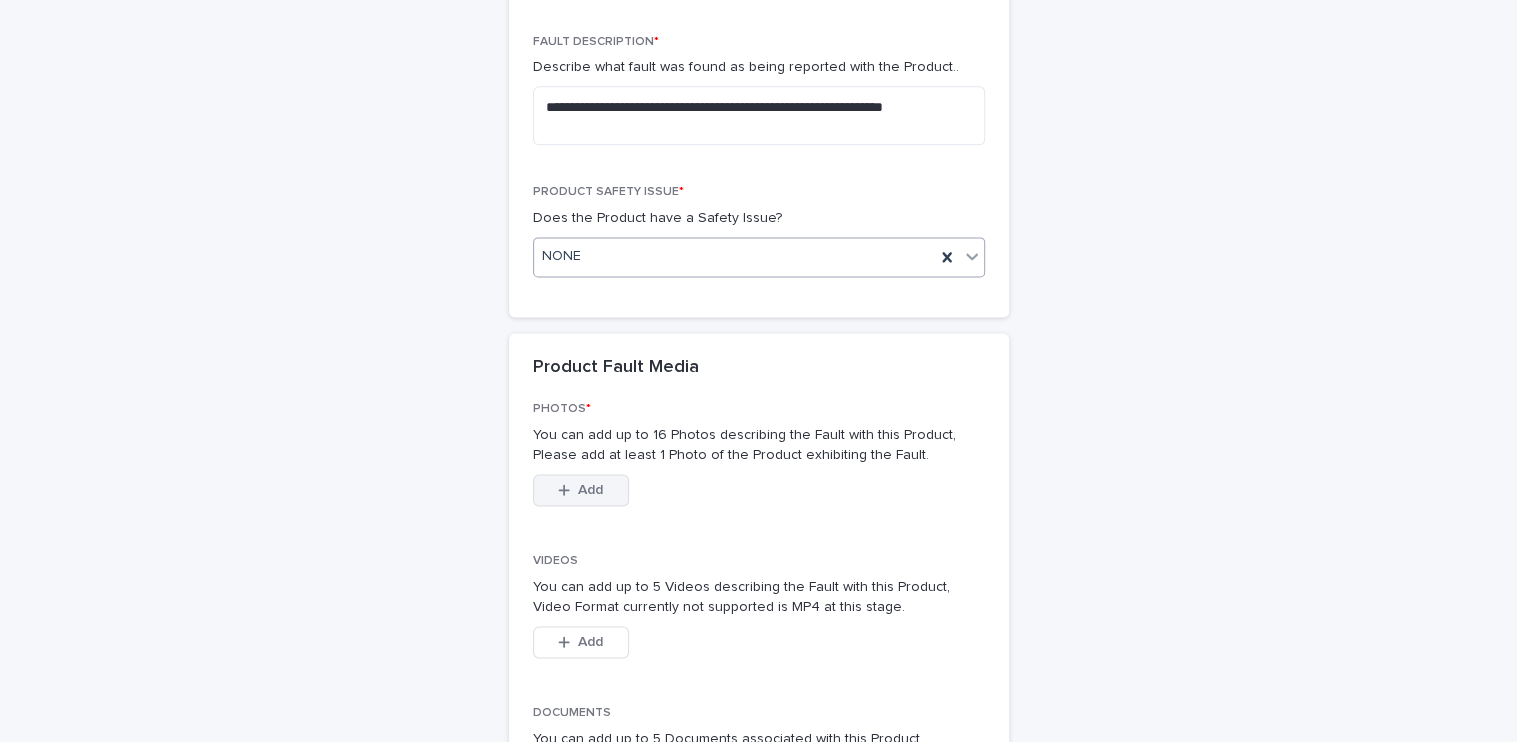 click on "Add" at bounding box center [590, 490] 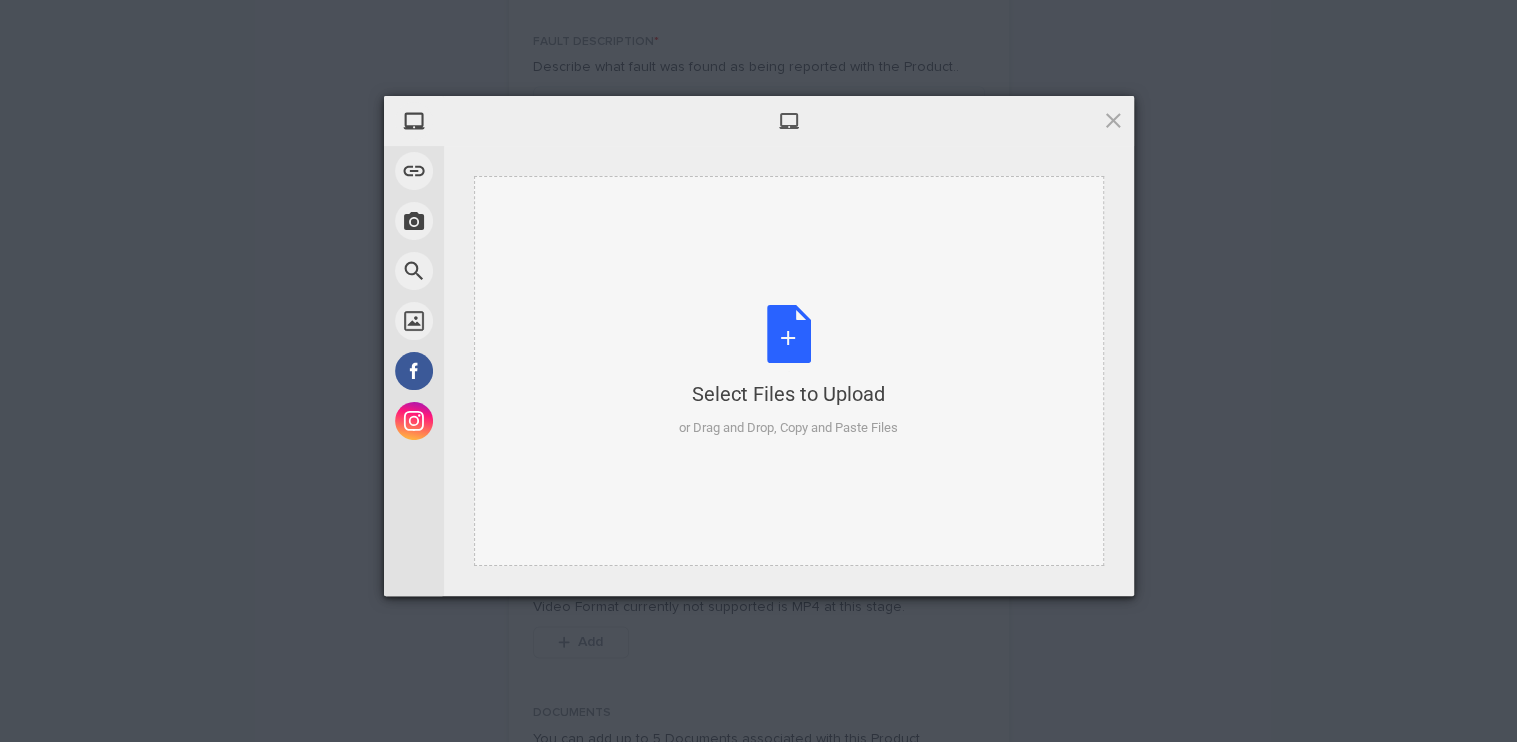 drag, startPoint x: 661, startPoint y: 359, endPoint x: 1053, endPoint y: 268, distance: 402.42392 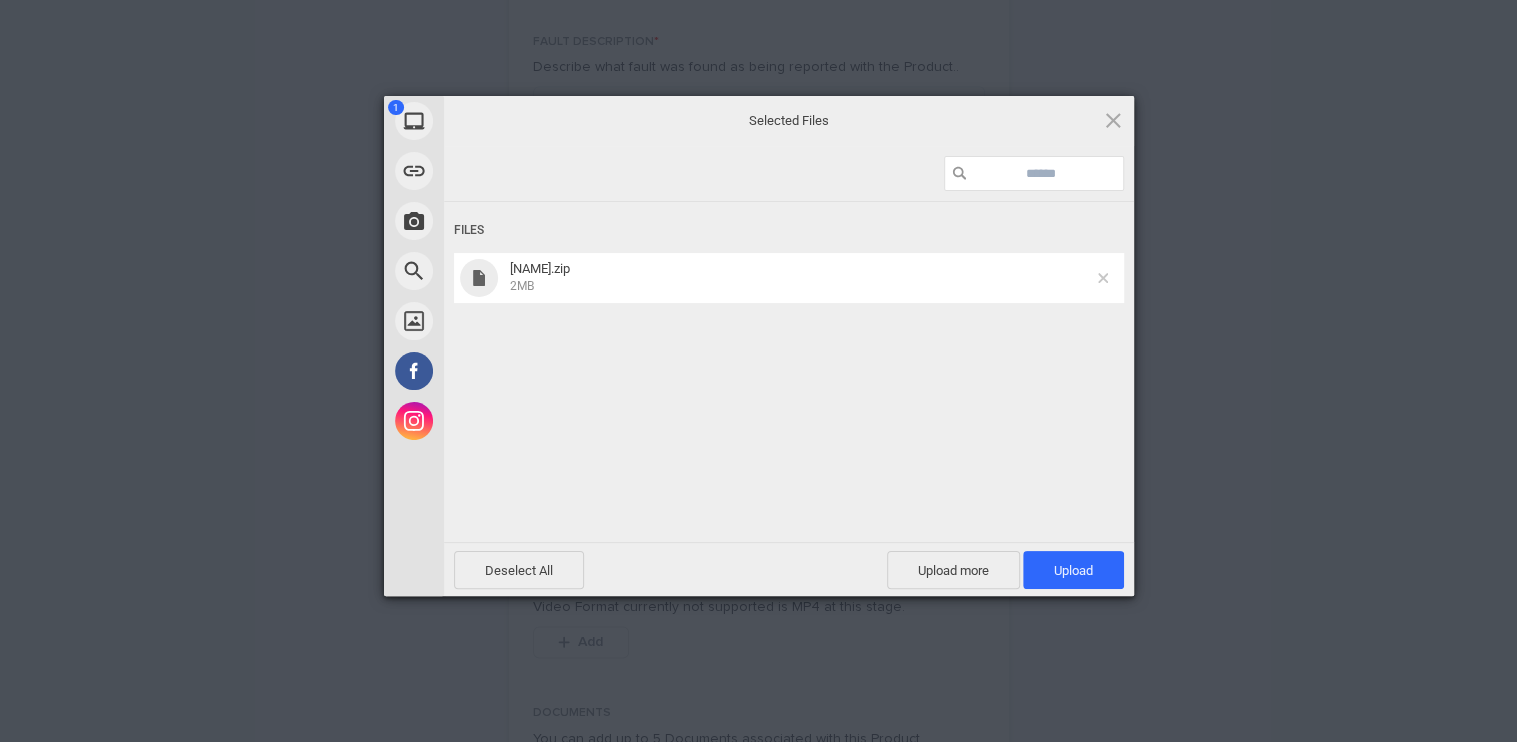 click at bounding box center (1103, 278) 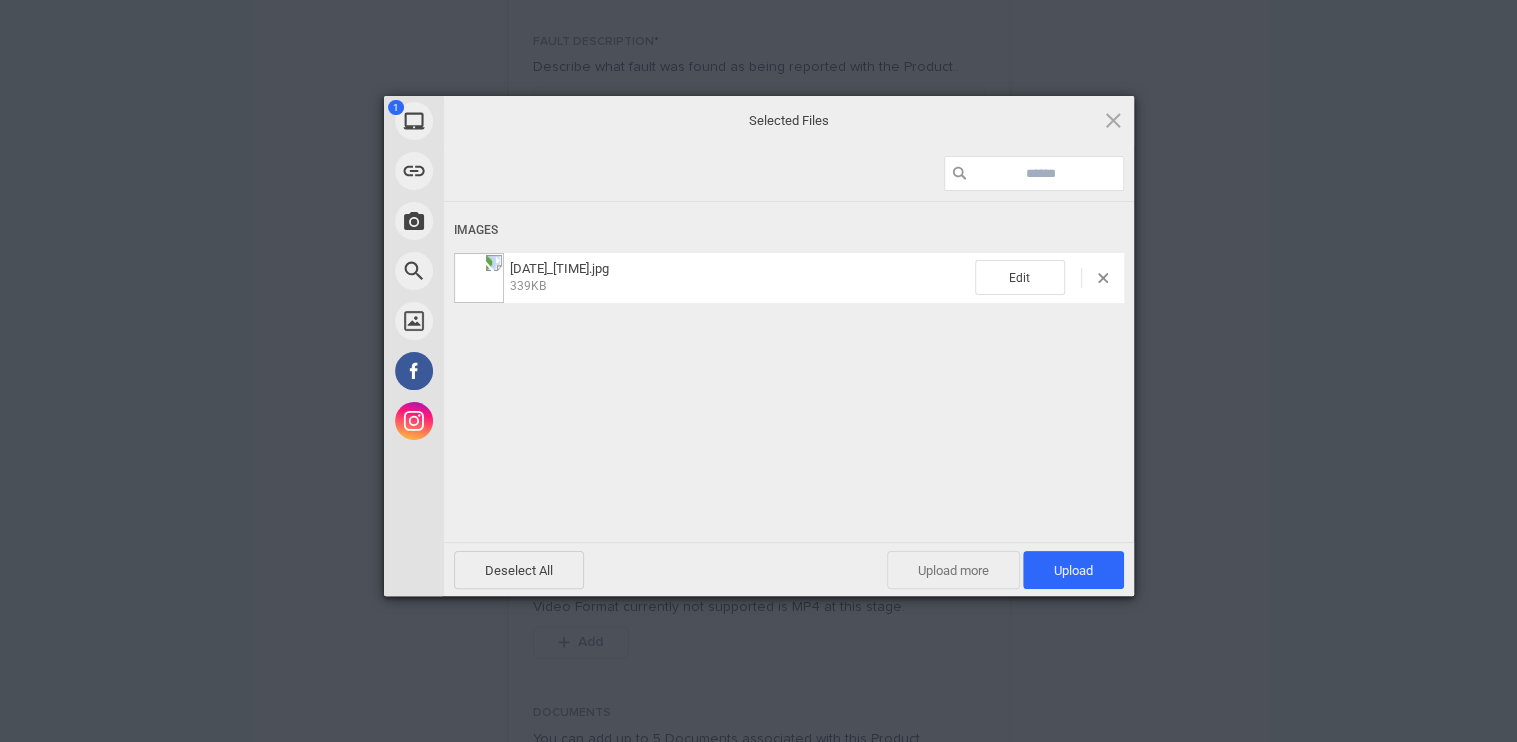 click on "Upload more" at bounding box center [953, 570] 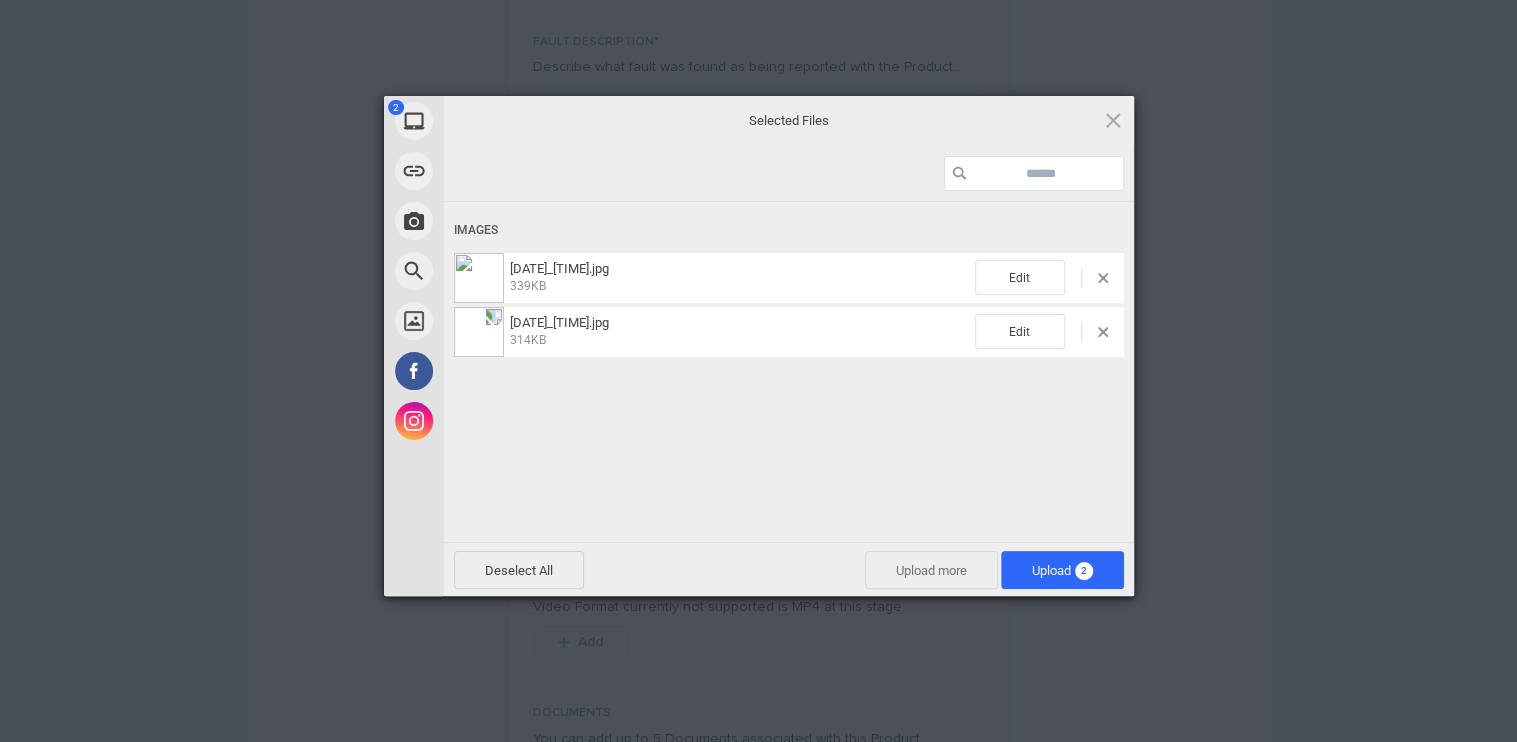 click on "Upload more" at bounding box center [931, 570] 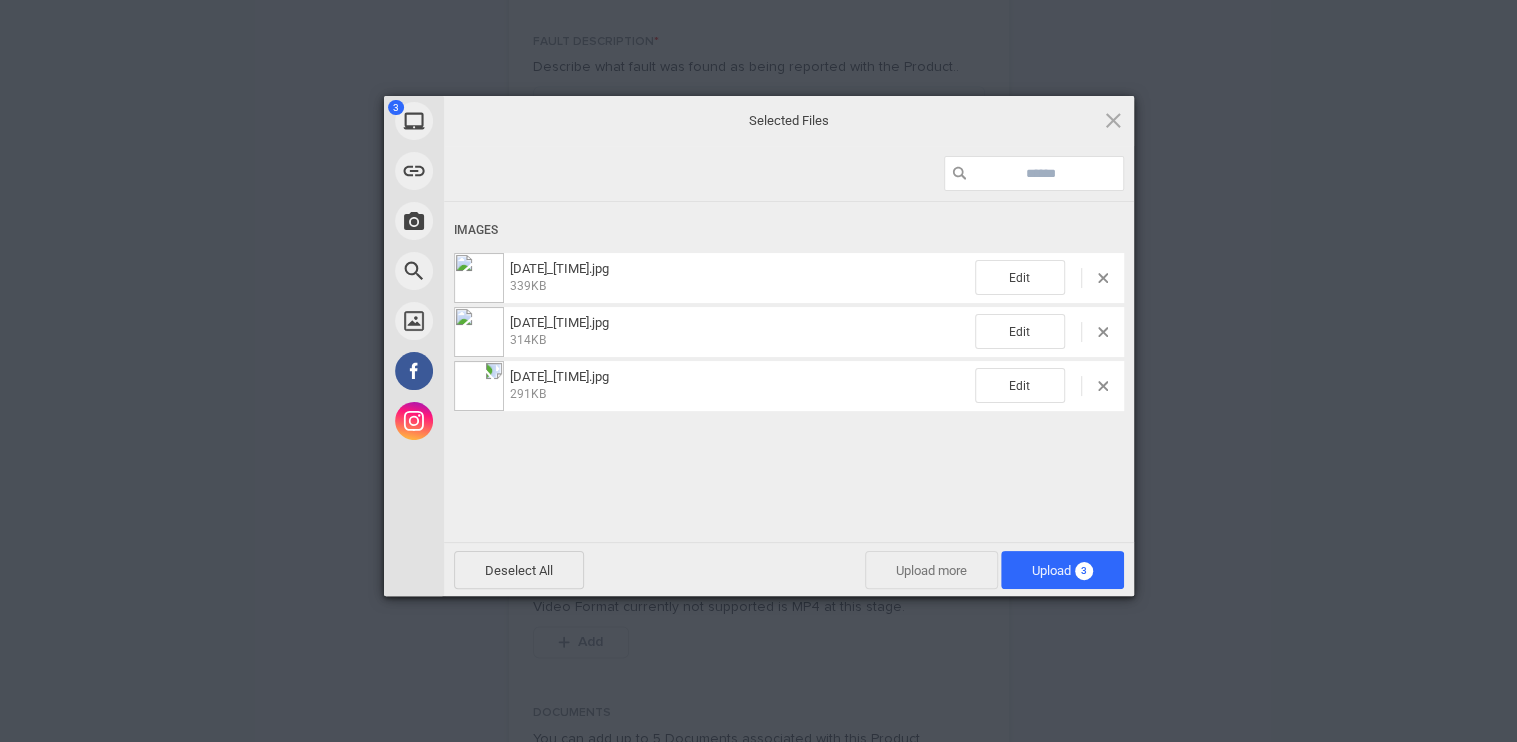 click on "Upload more" at bounding box center (931, 570) 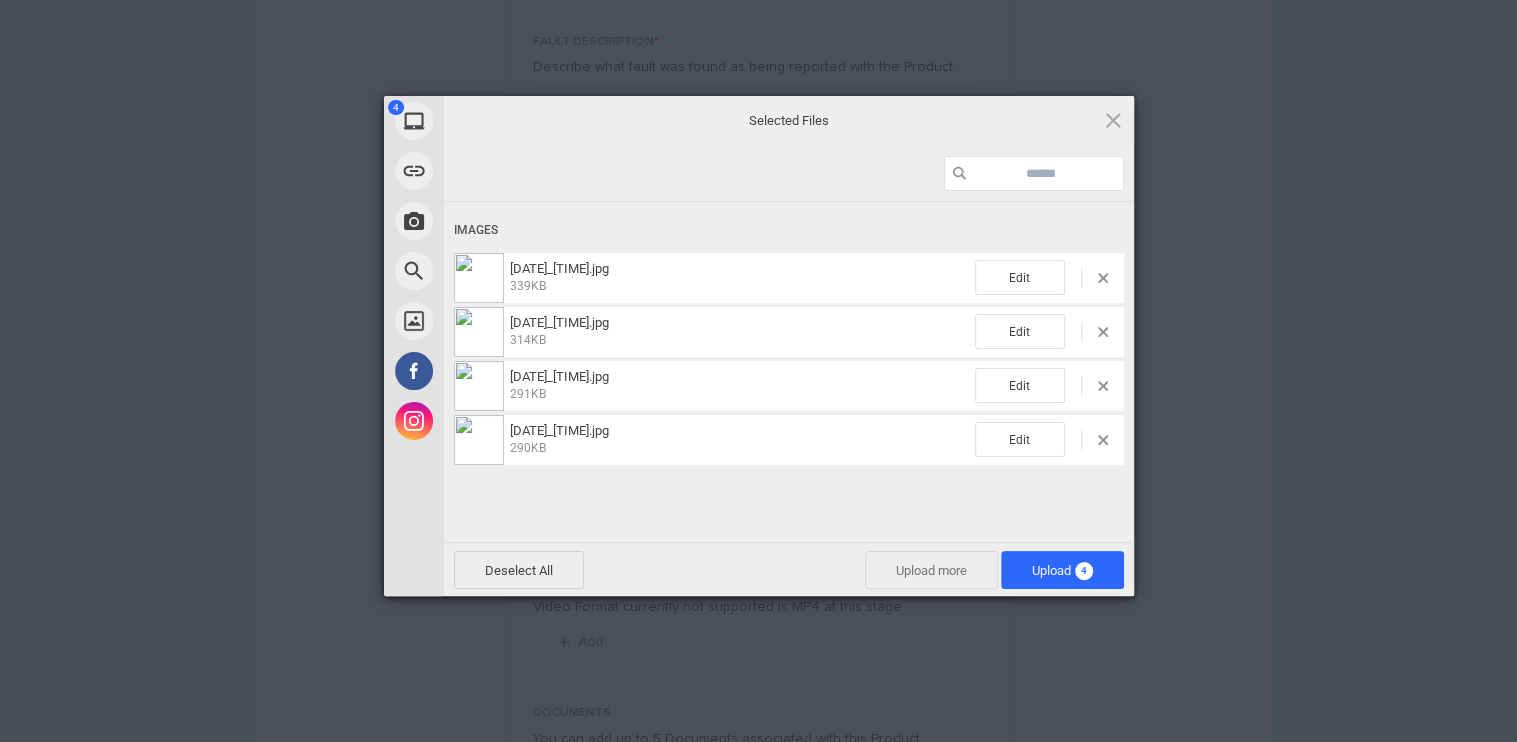 click on "Upload more" at bounding box center [931, 570] 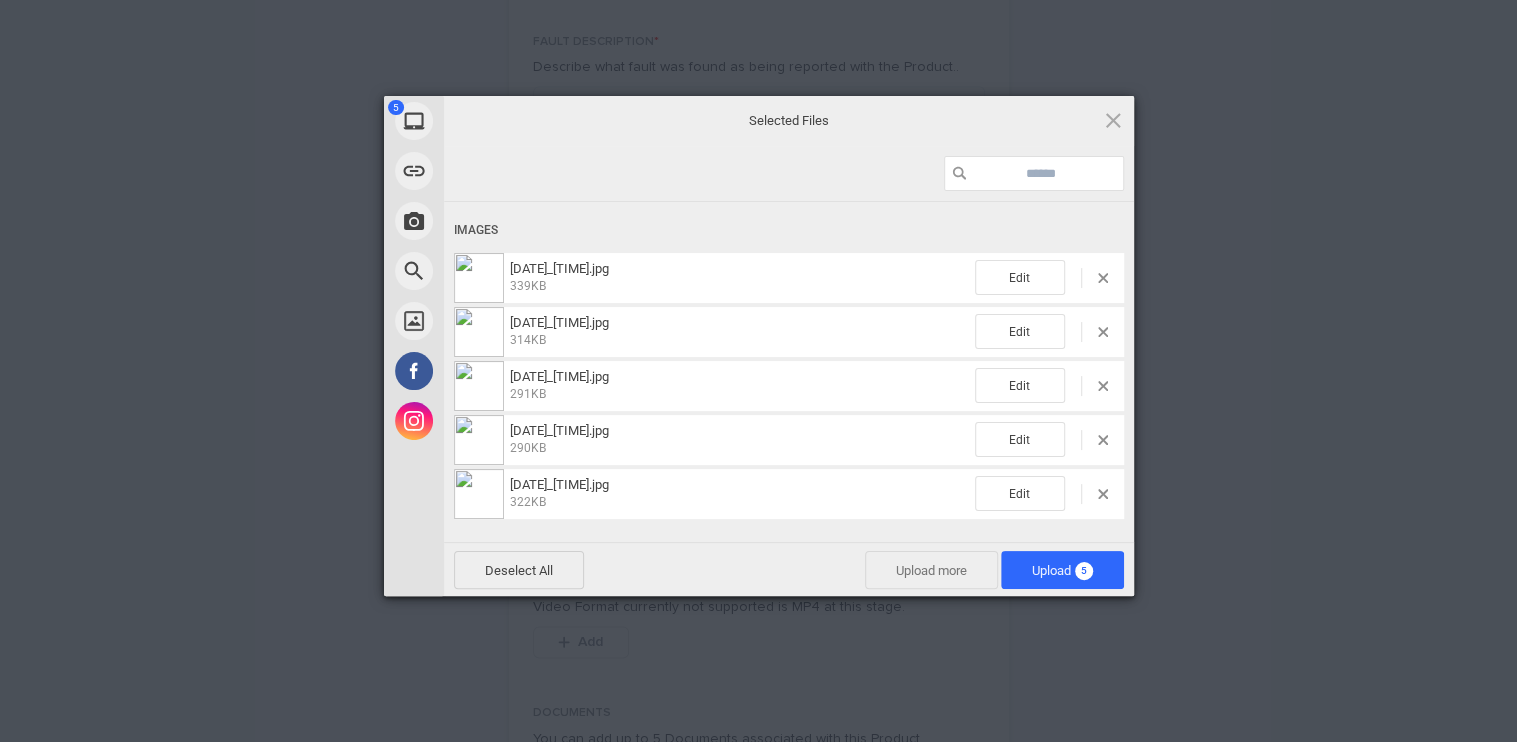 click on "Upload more" at bounding box center [931, 570] 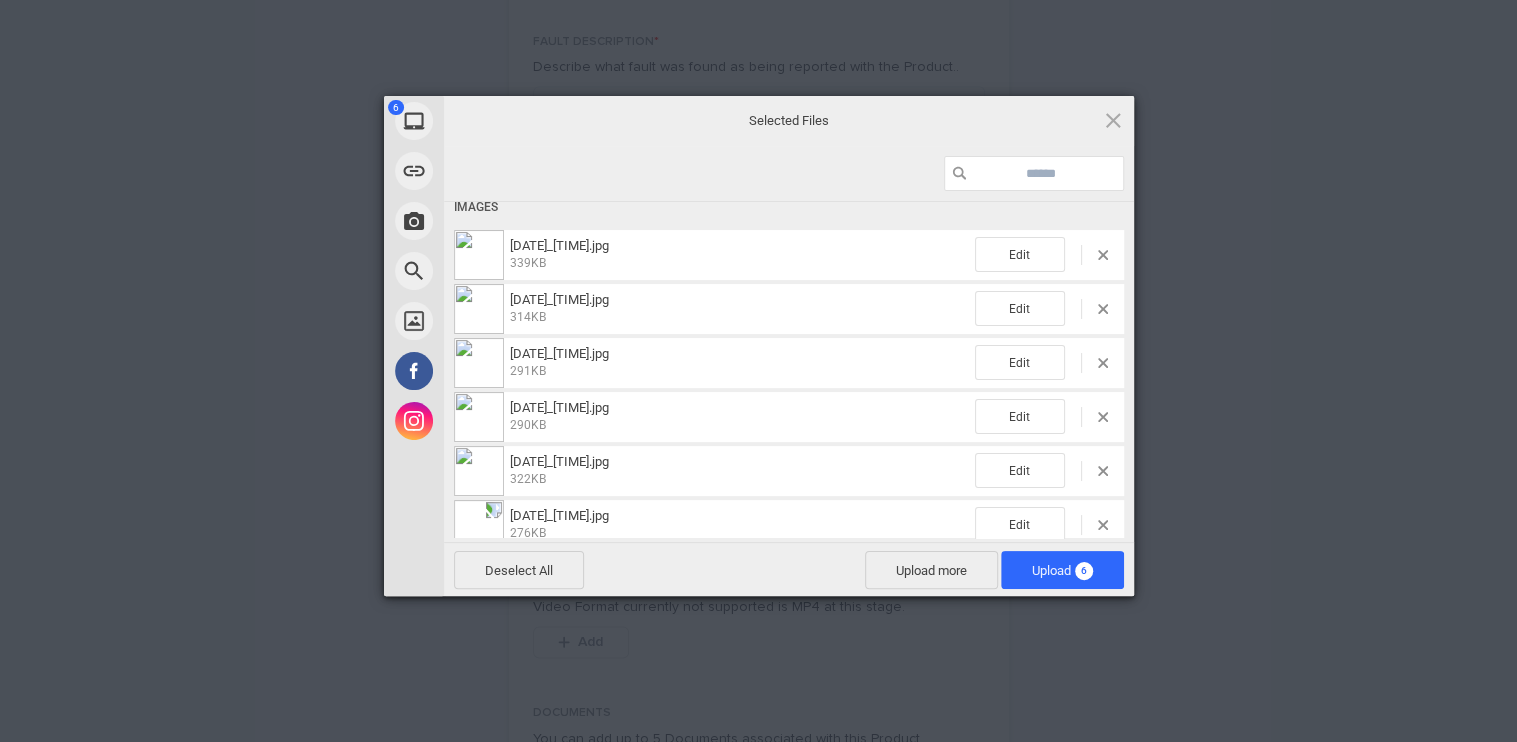 scroll, scrollTop: 0, scrollLeft: 0, axis: both 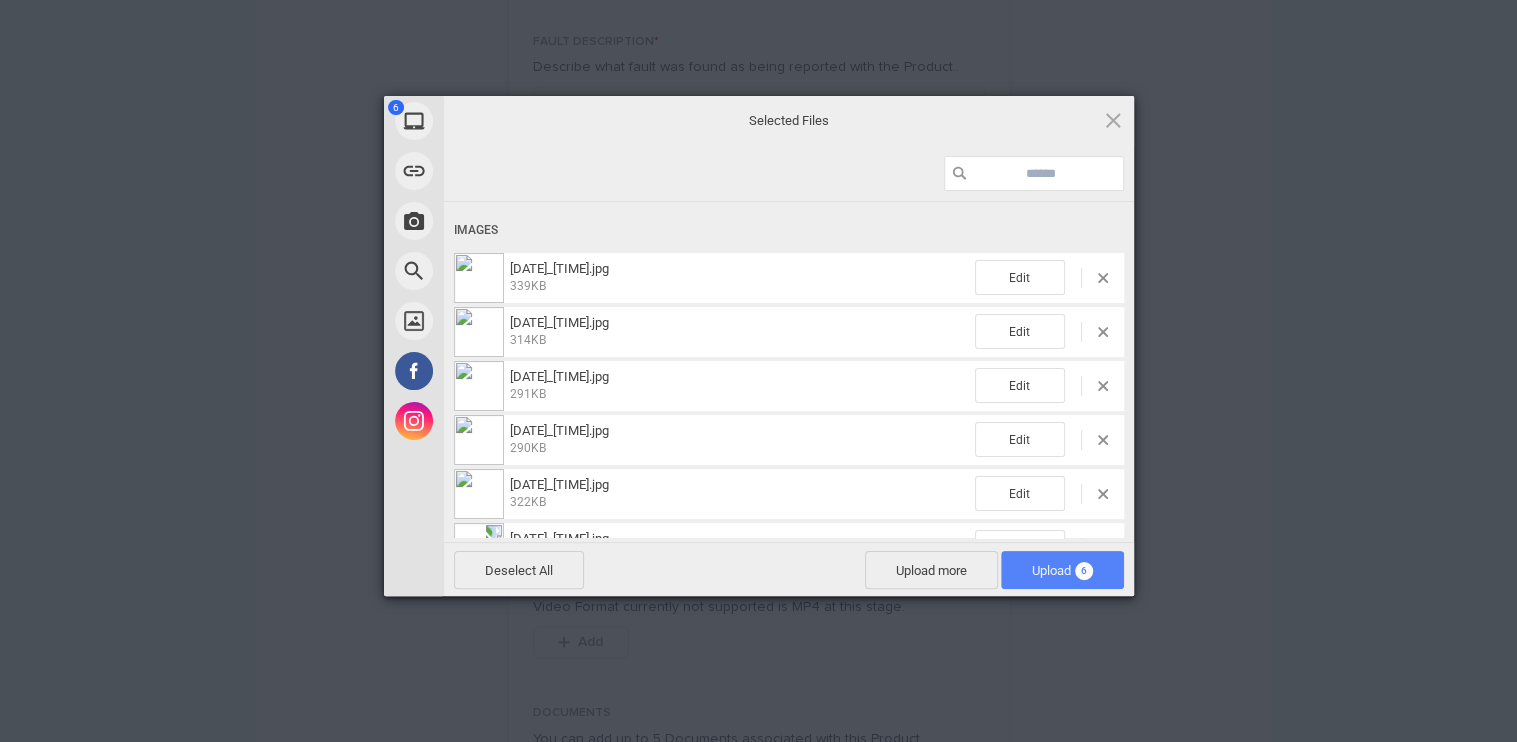 click on "Upload
6" at bounding box center (1062, 570) 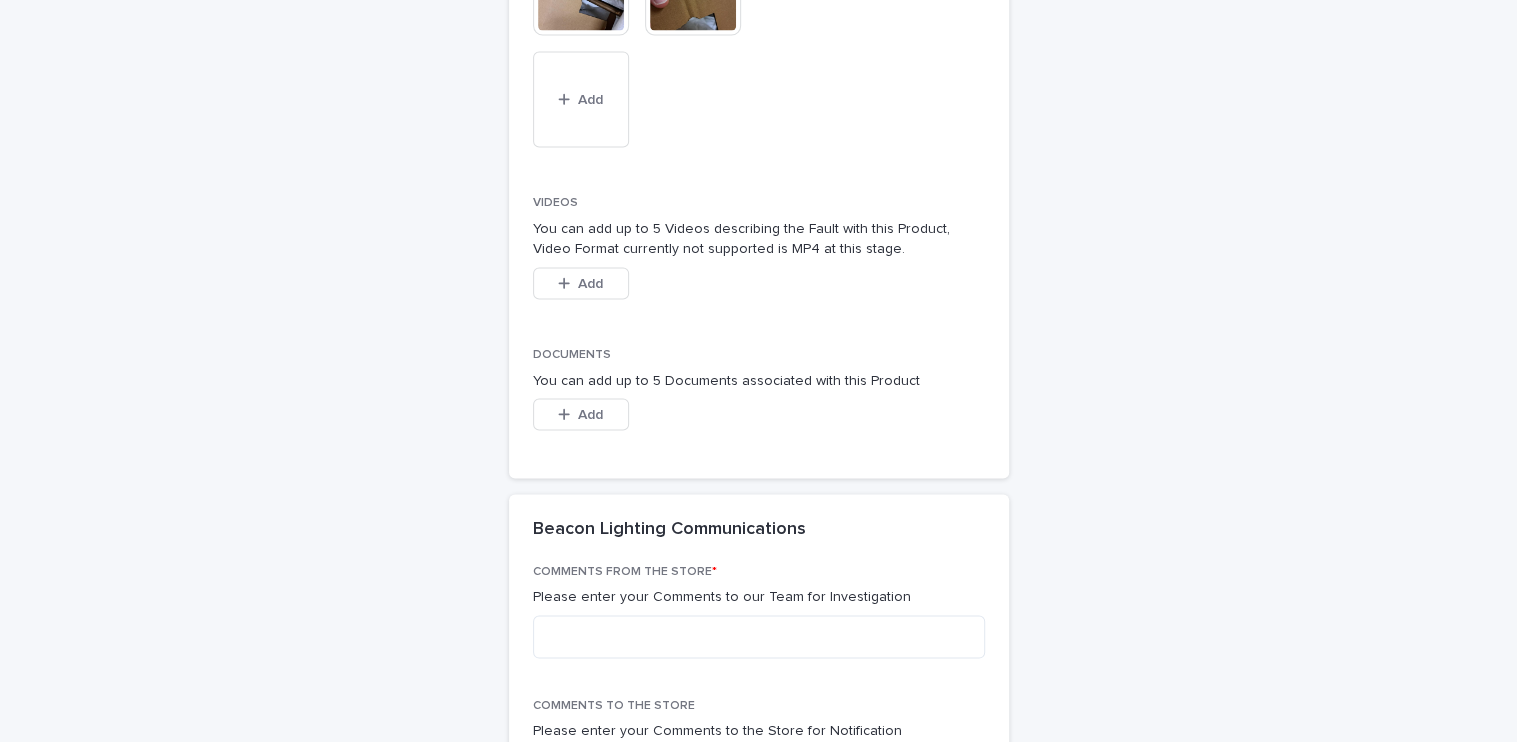 scroll, scrollTop: 2400, scrollLeft: 0, axis: vertical 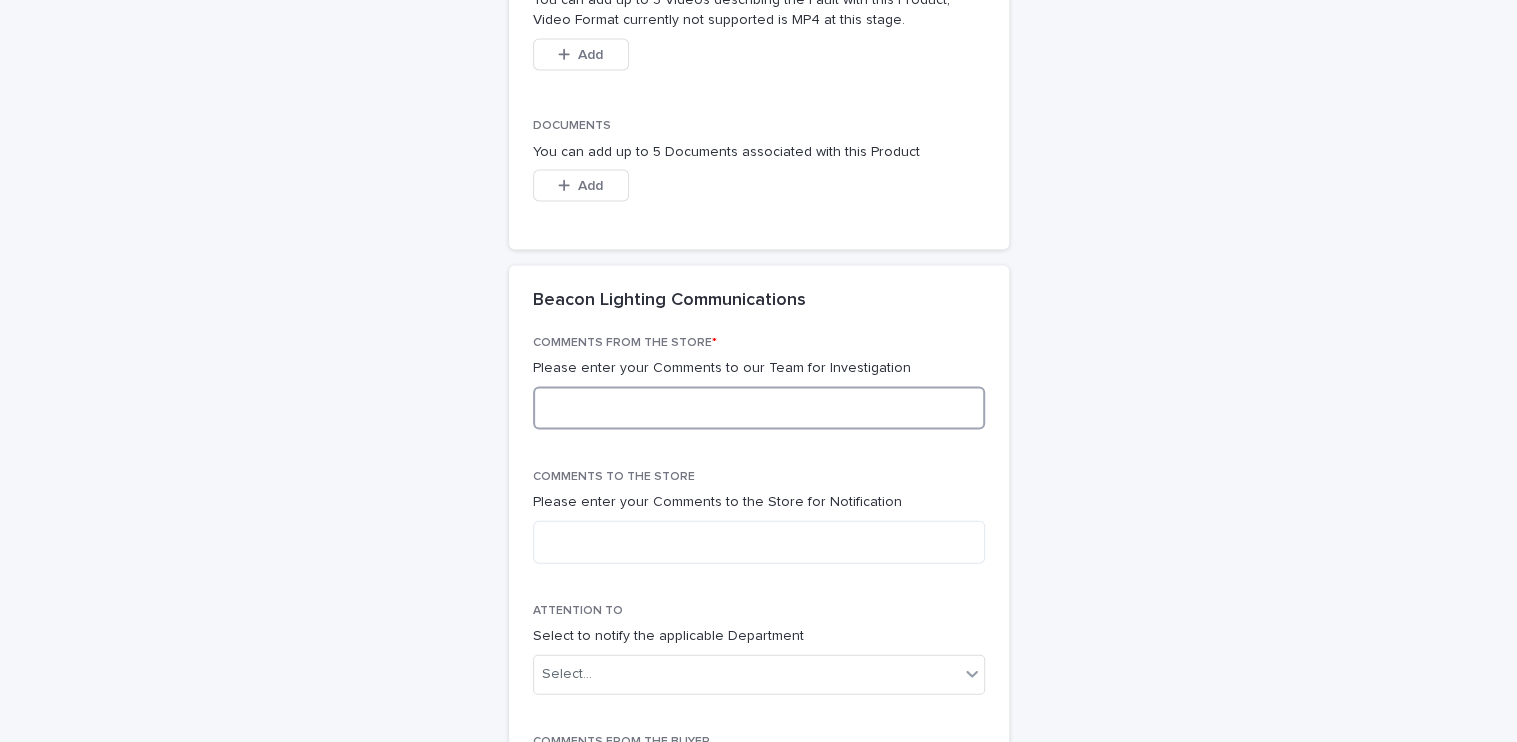 click at bounding box center [759, 408] 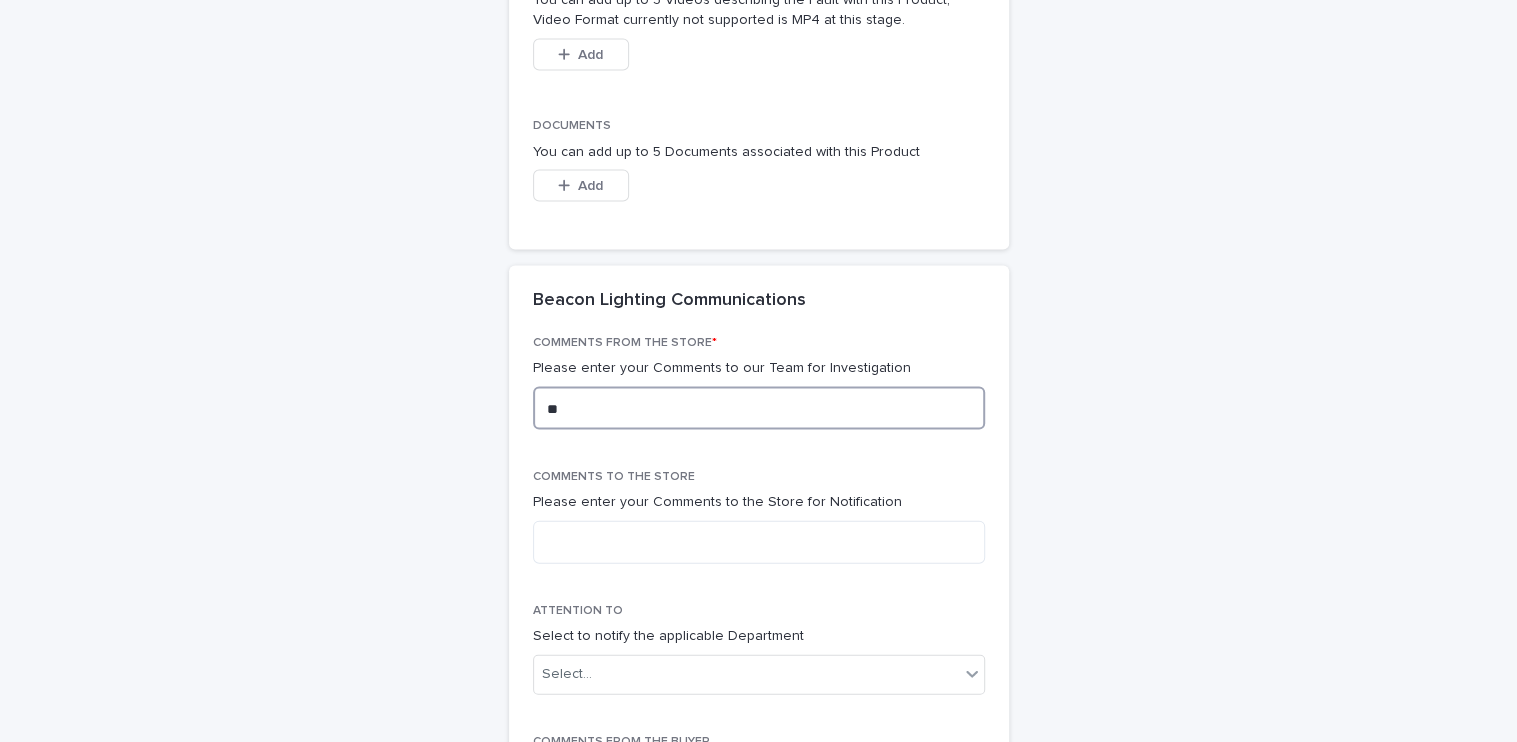 type on "*" 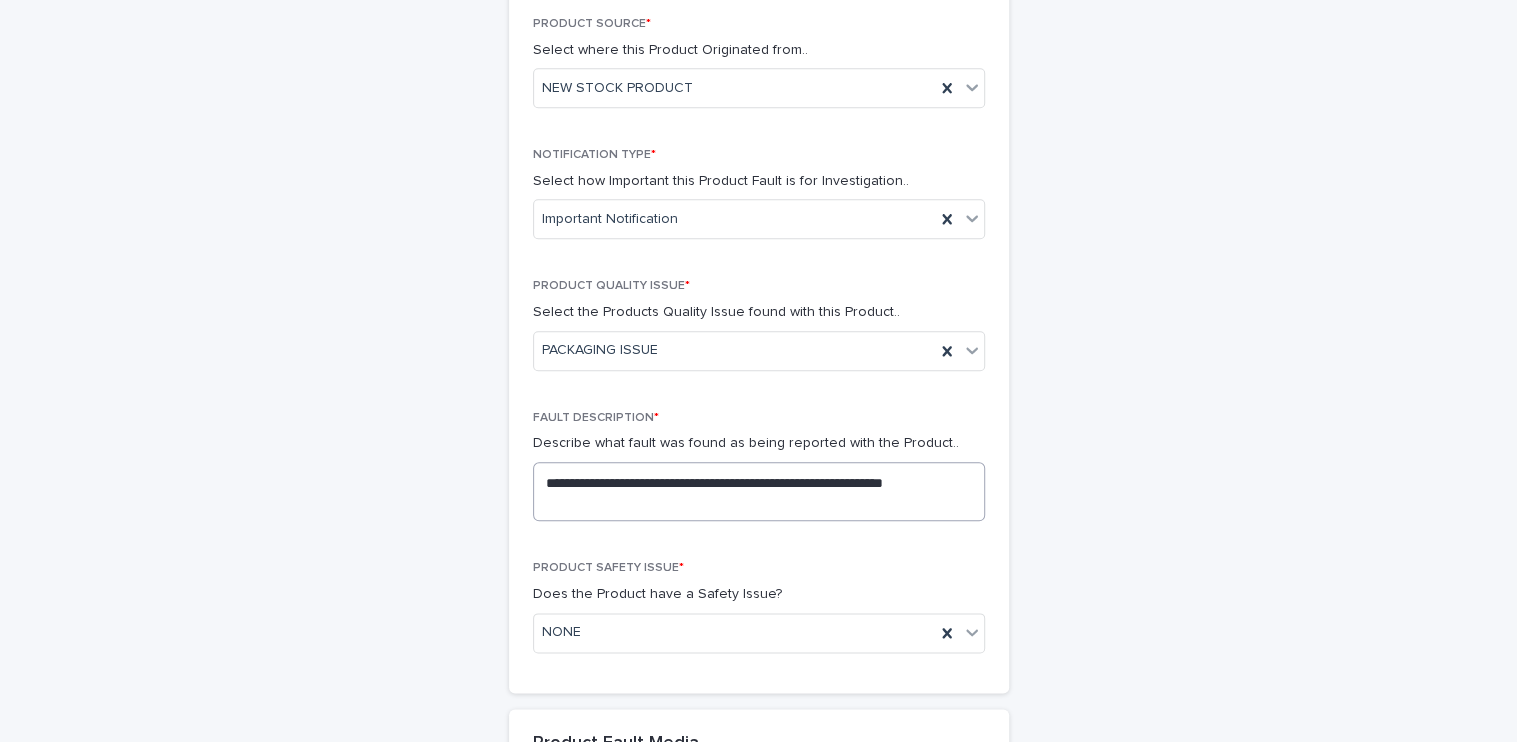 scroll, scrollTop: 1300, scrollLeft: 0, axis: vertical 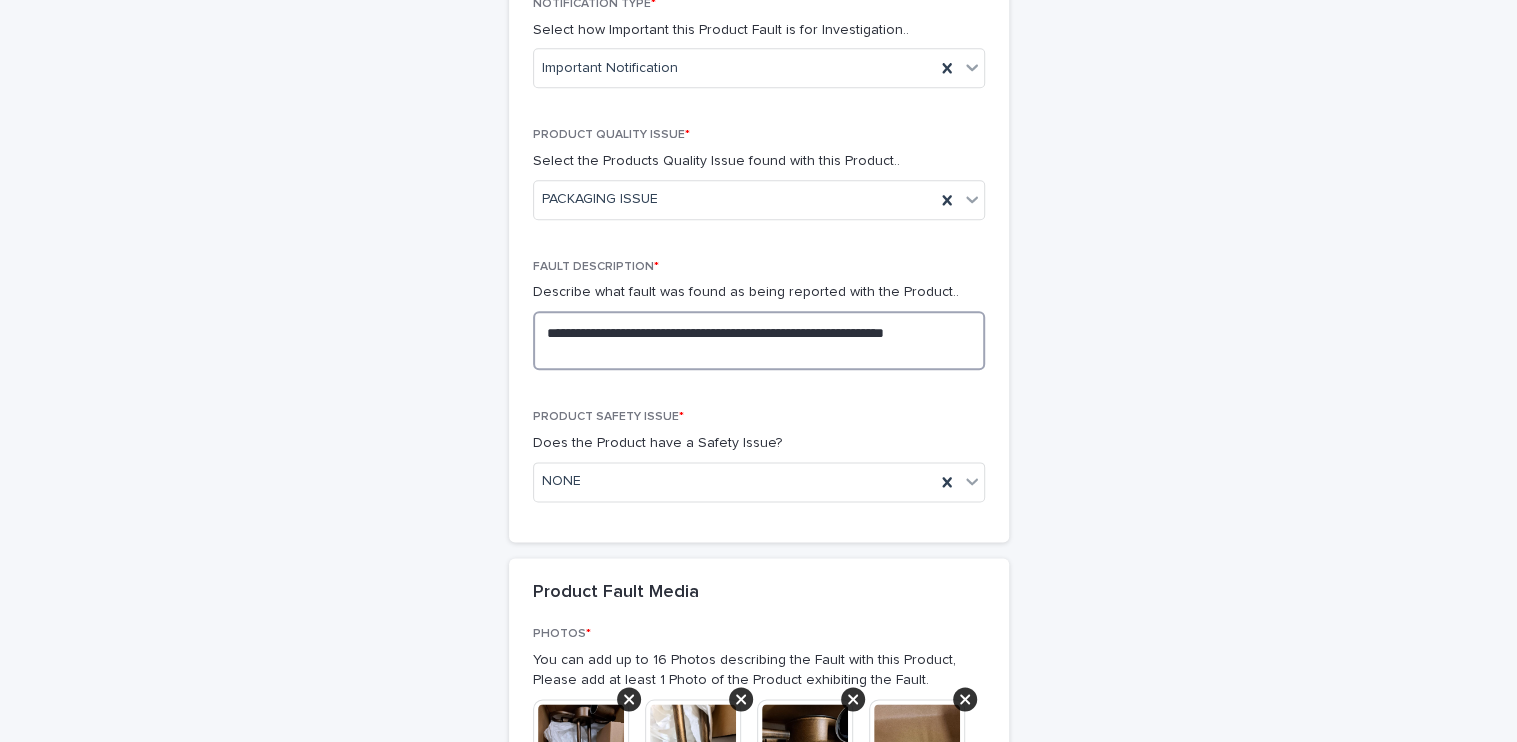 drag, startPoint x: 591, startPoint y: 347, endPoint x: 539, endPoint y: 331, distance: 54.405884 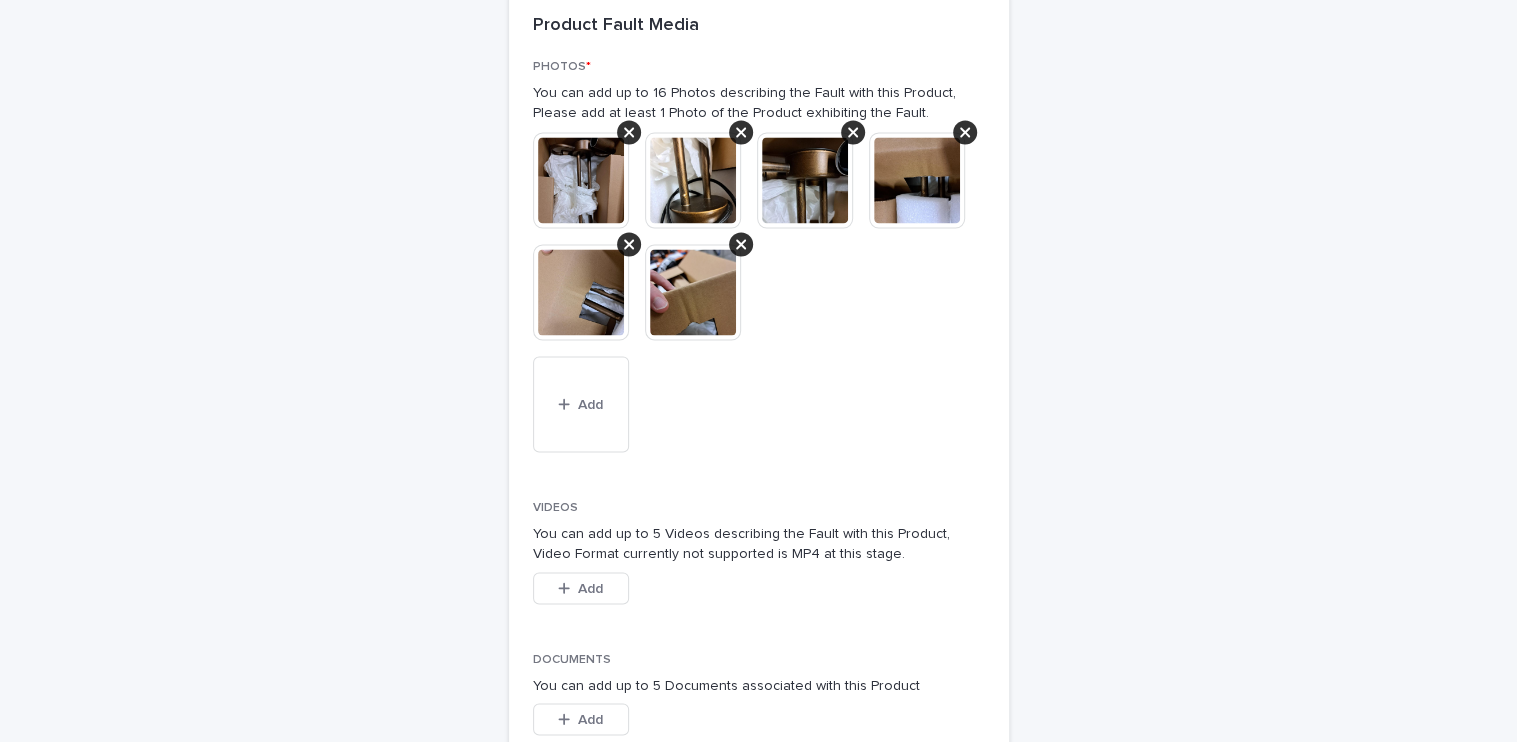 scroll, scrollTop: 2300, scrollLeft: 0, axis: vertical 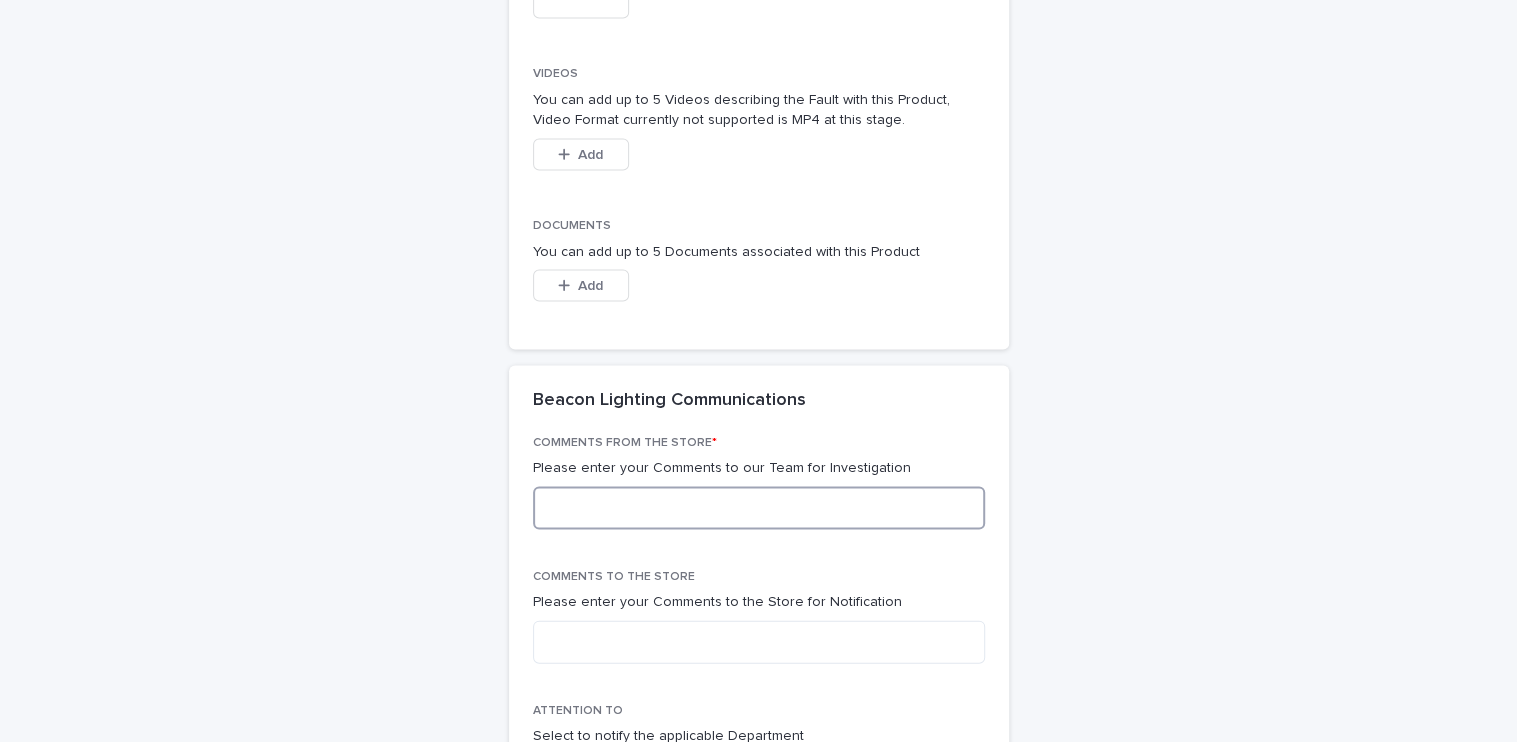 click at bounding box center [759, 508] 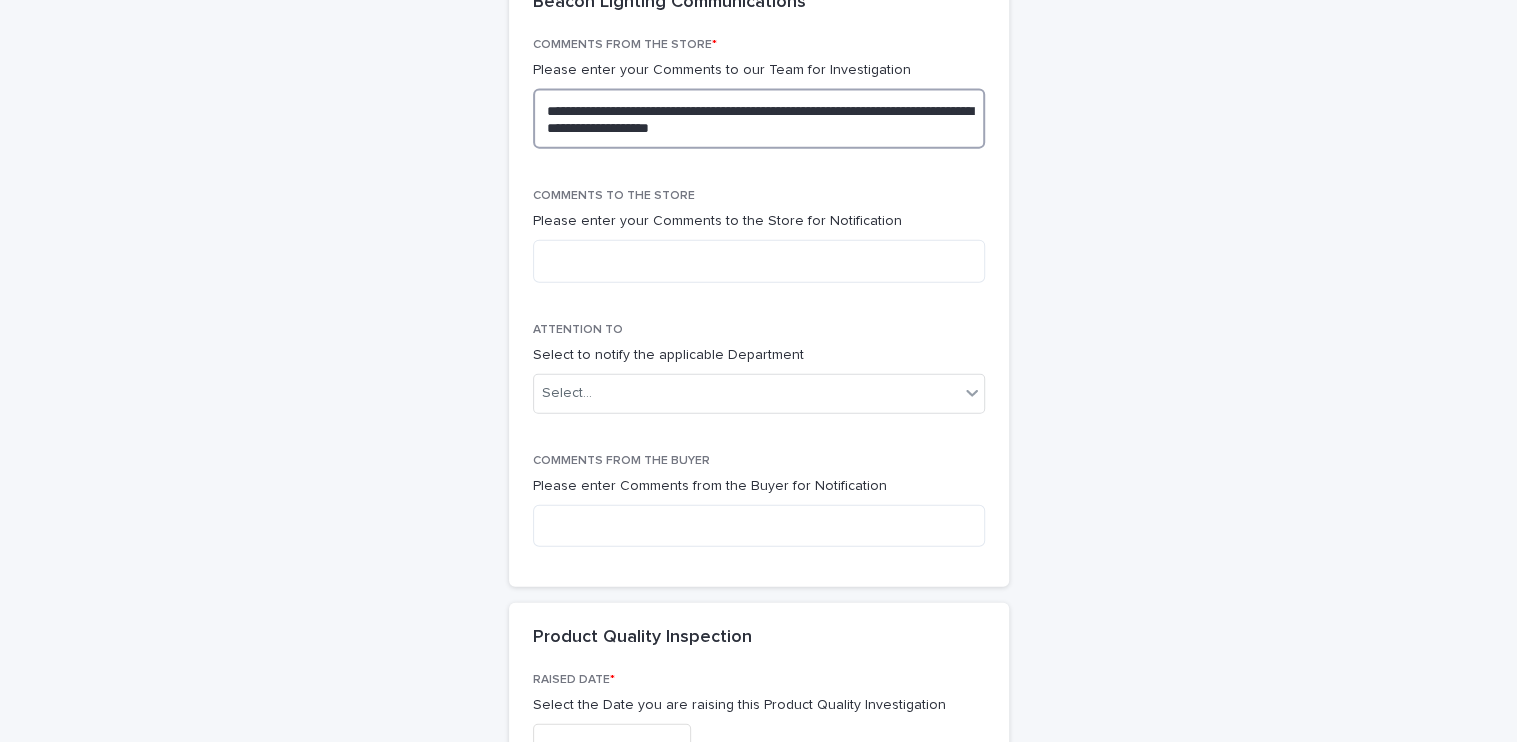 scroll, scrollTop: 2700, scrollLeft: 0, axis: vertical 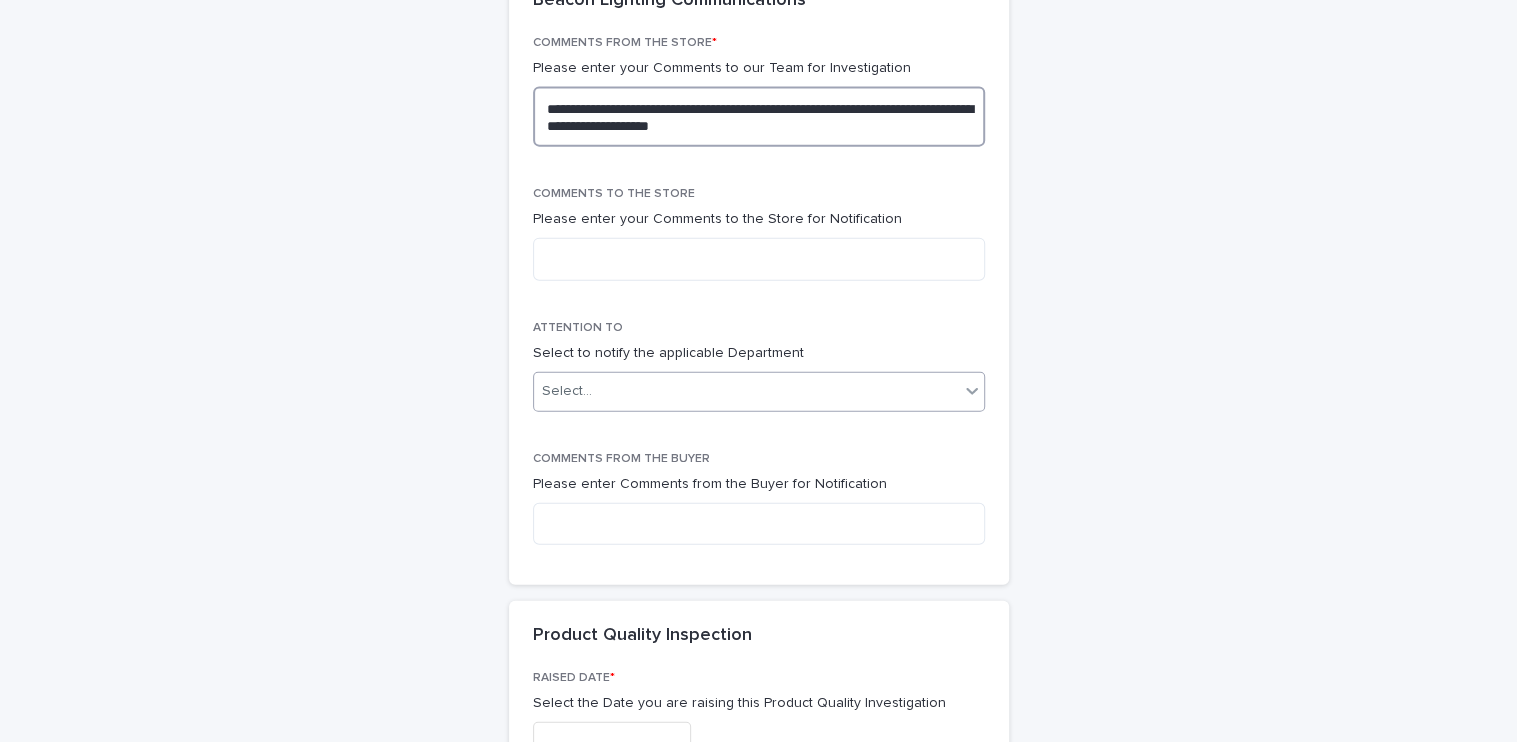 type on "**********" 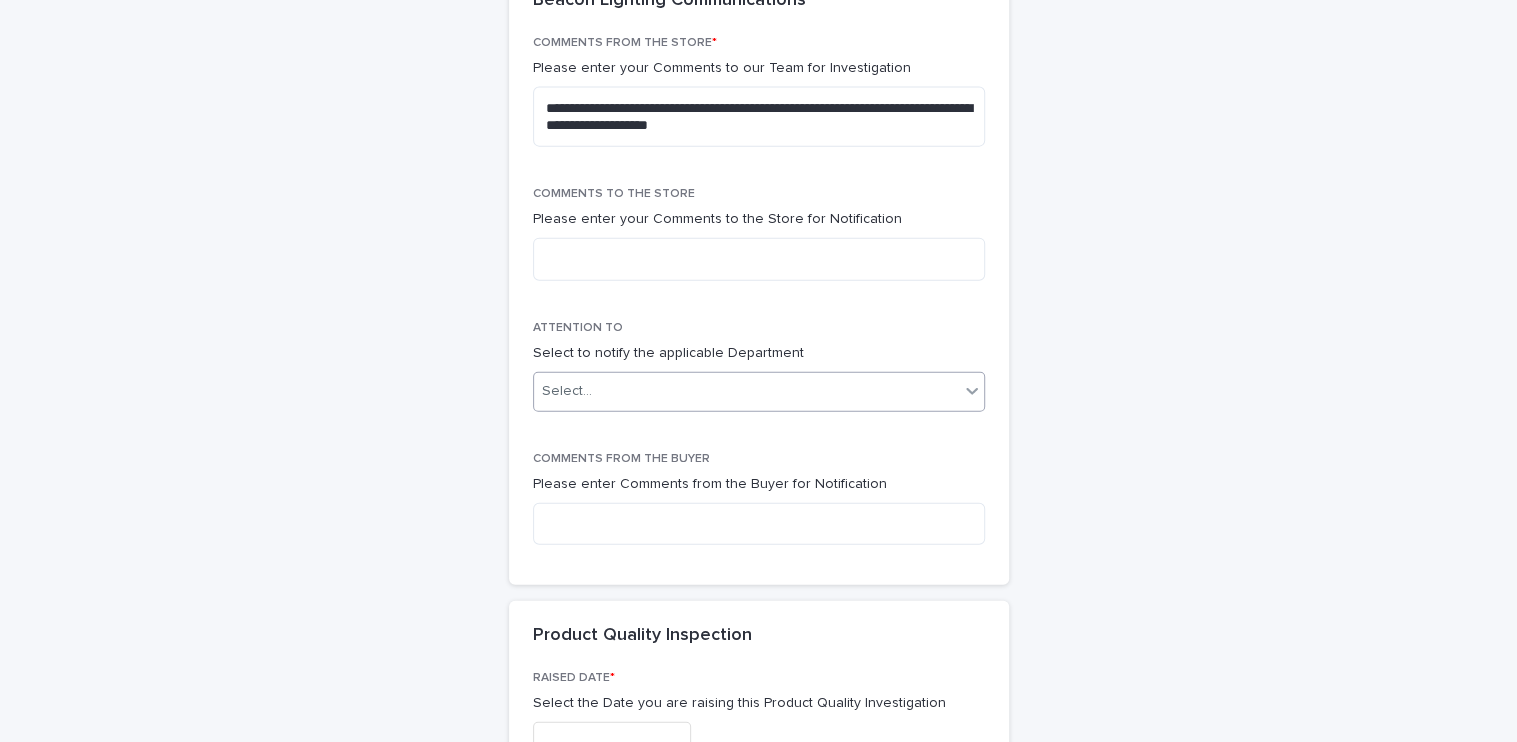 click on "Select..." at bounding box center [746, 391] 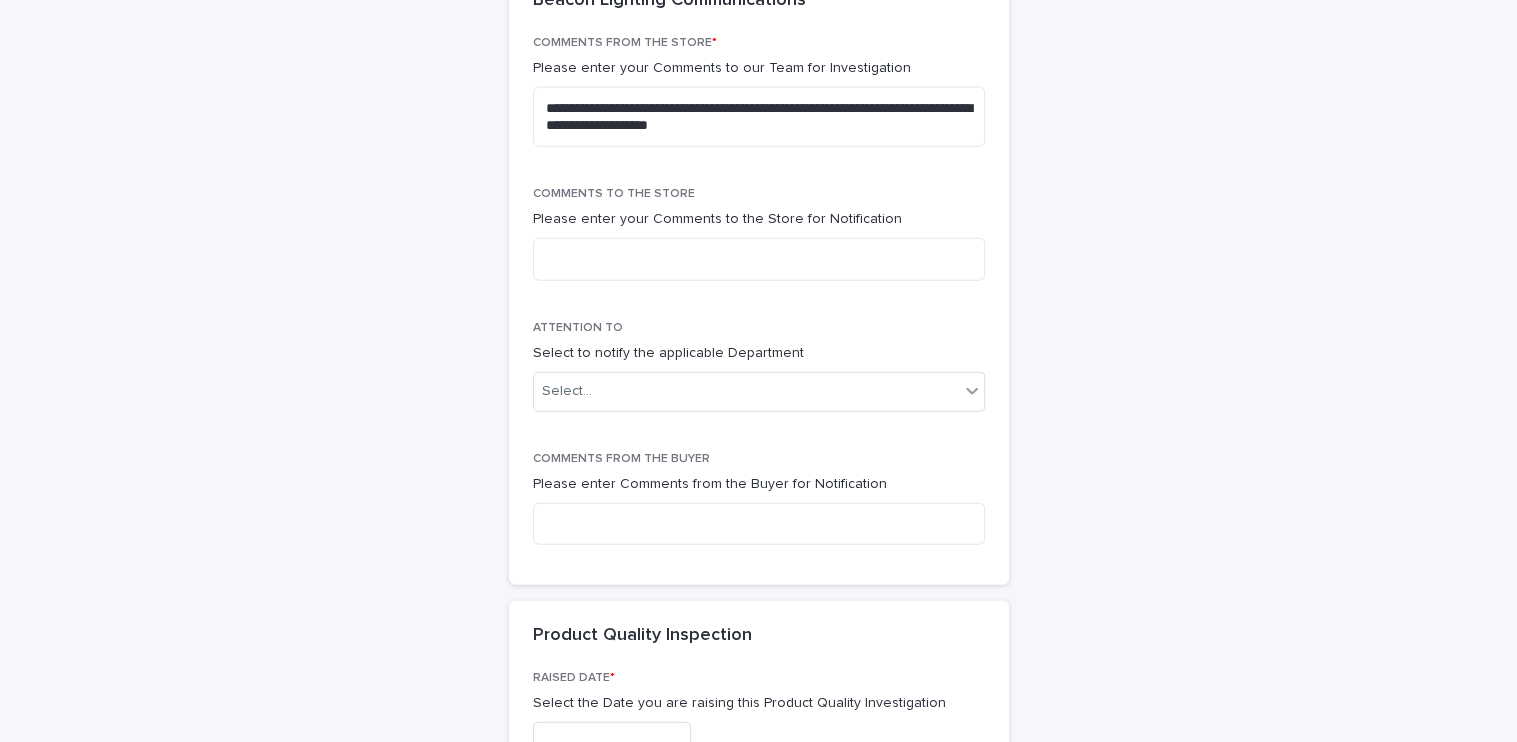 click on "ATTENTION TO Select to notify the applicable Department Select..." at bounding box center (759, 374) 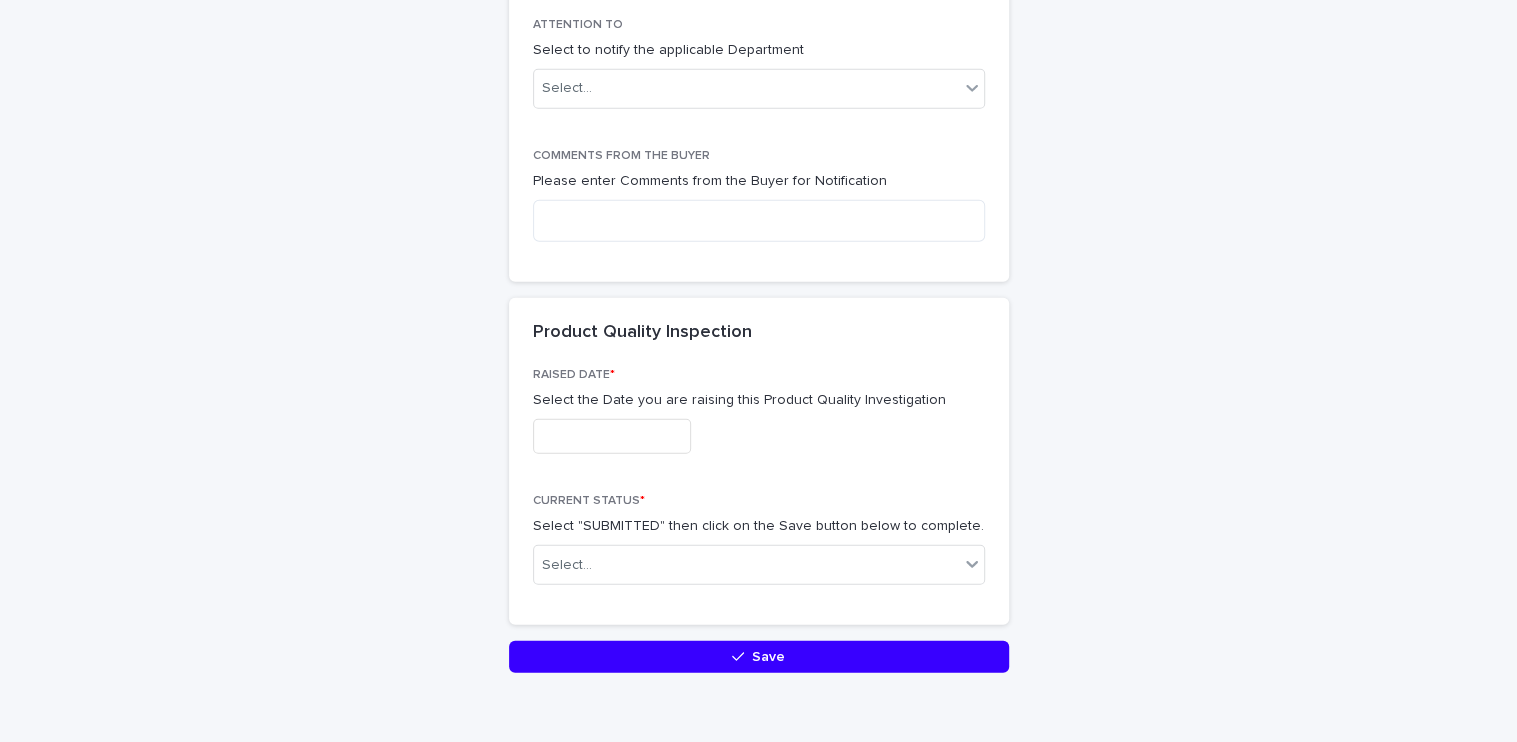scroll, scrollTop: 3030, scrollLeft: 0, axis: vertical 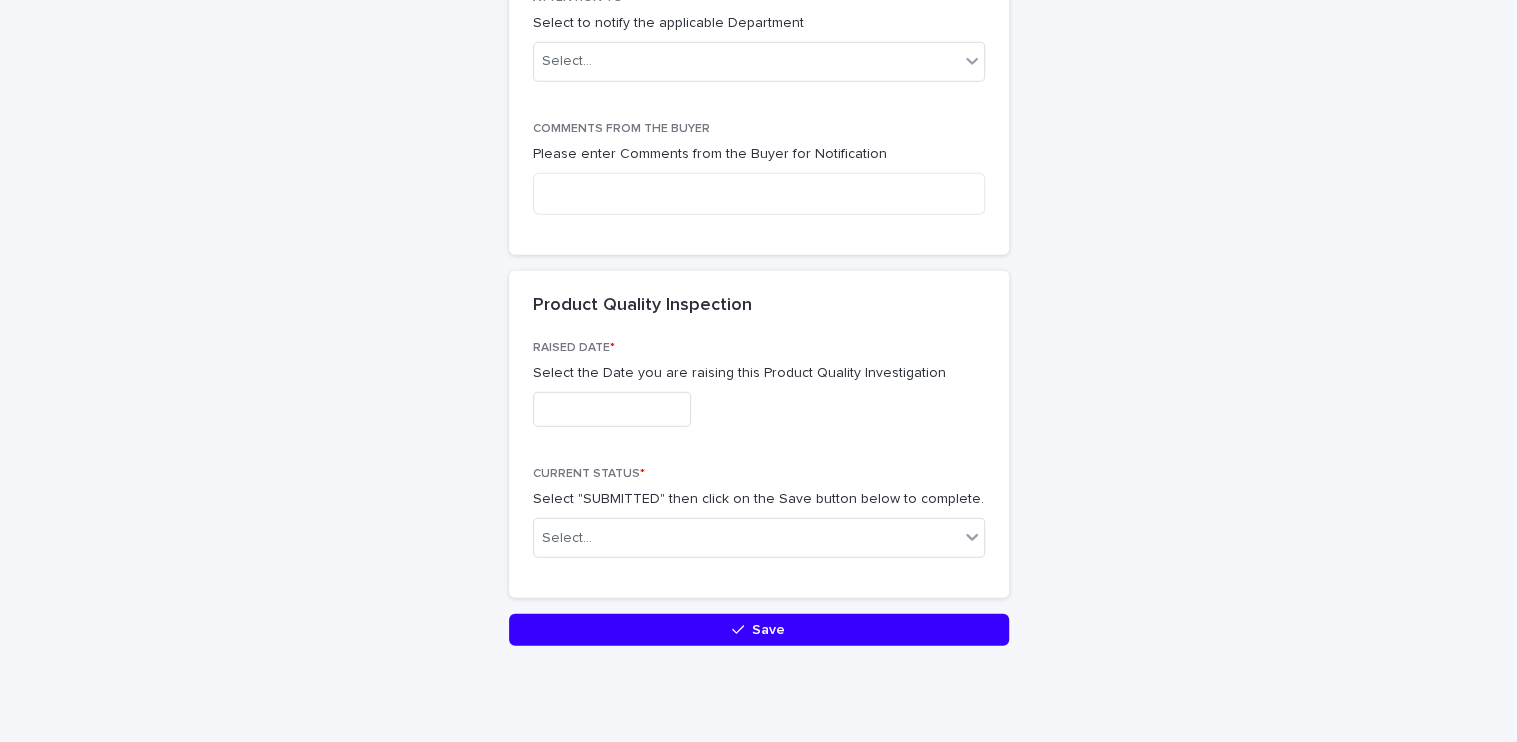 click at bounding box center [612, 409] 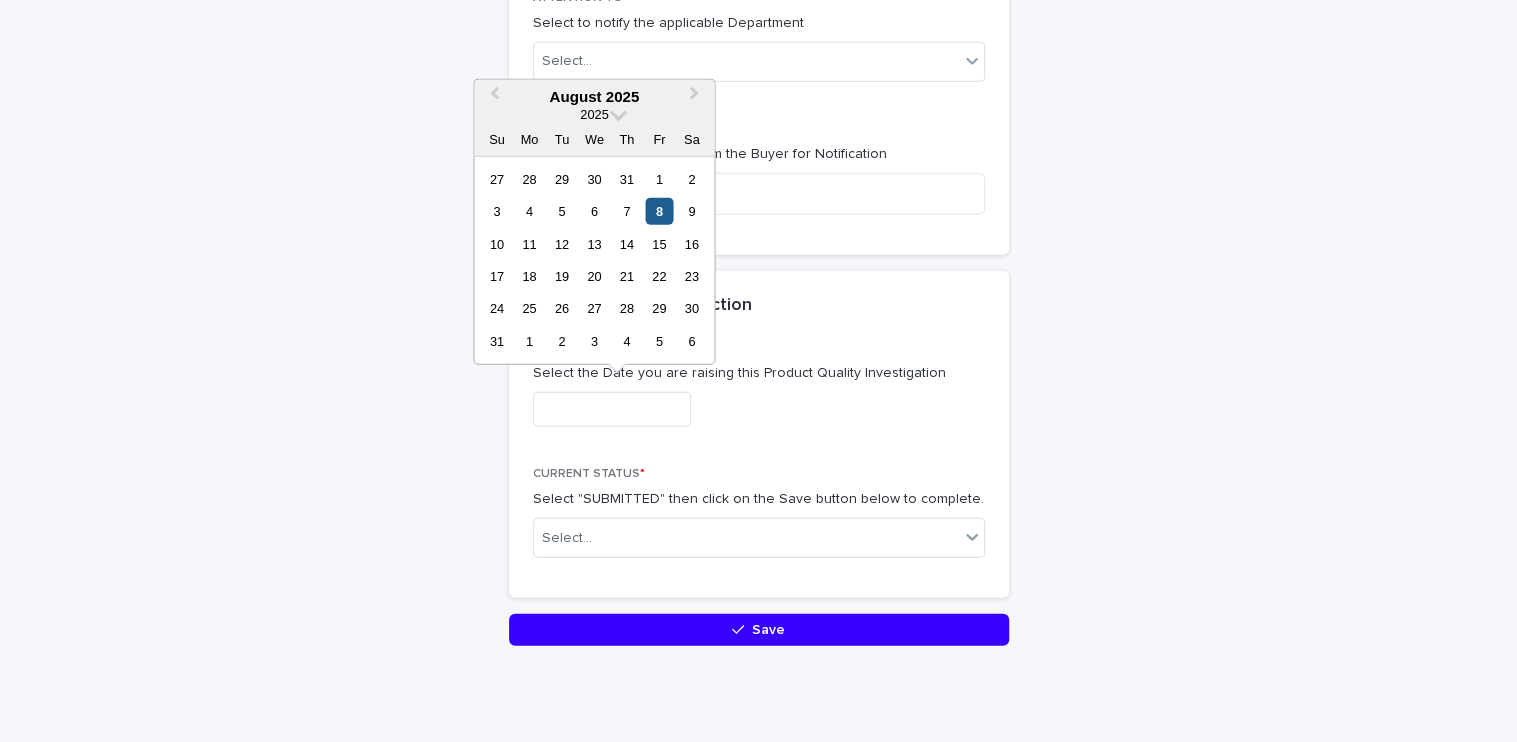 click on "8" at bounding box center (659, 211) 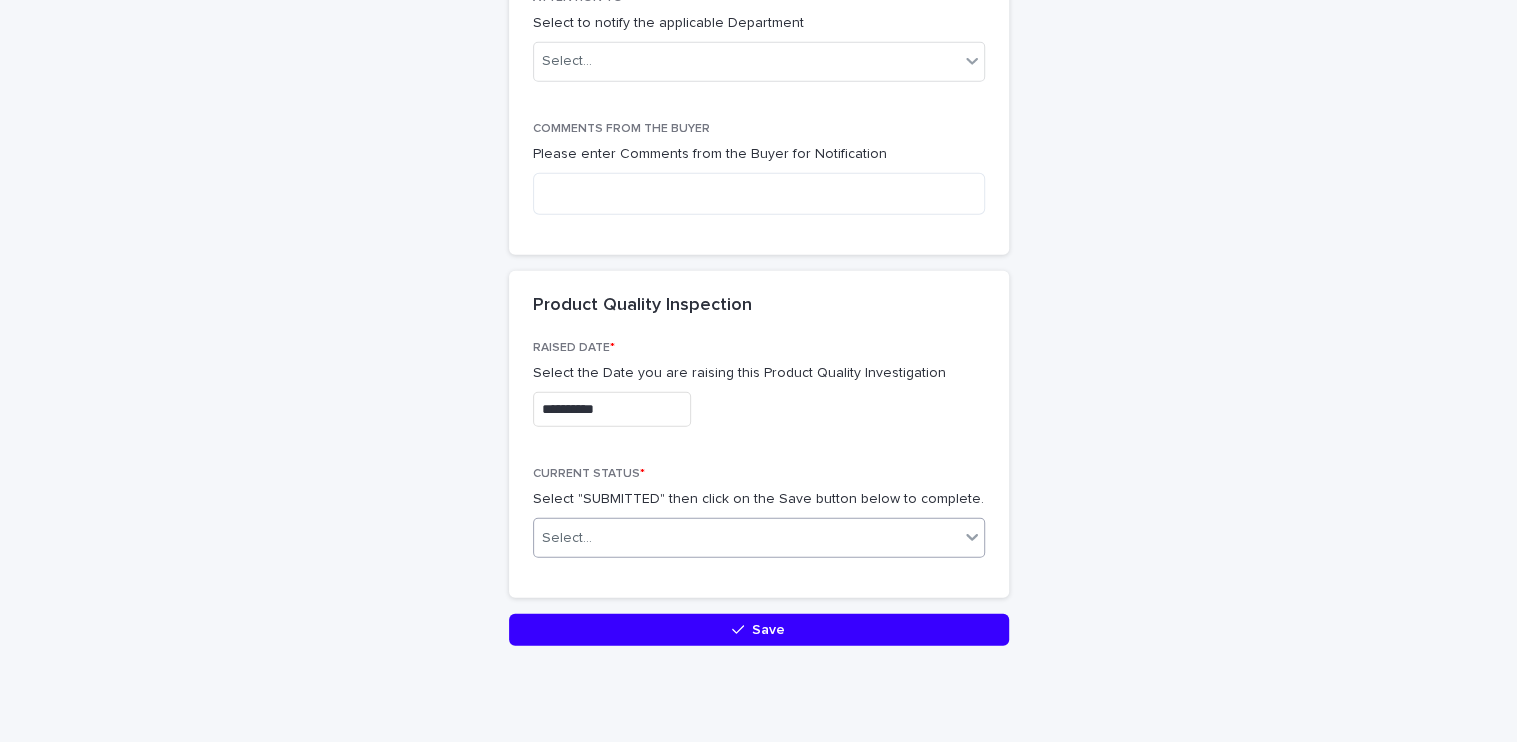click on "Select..." at bounding box center (746, 538) 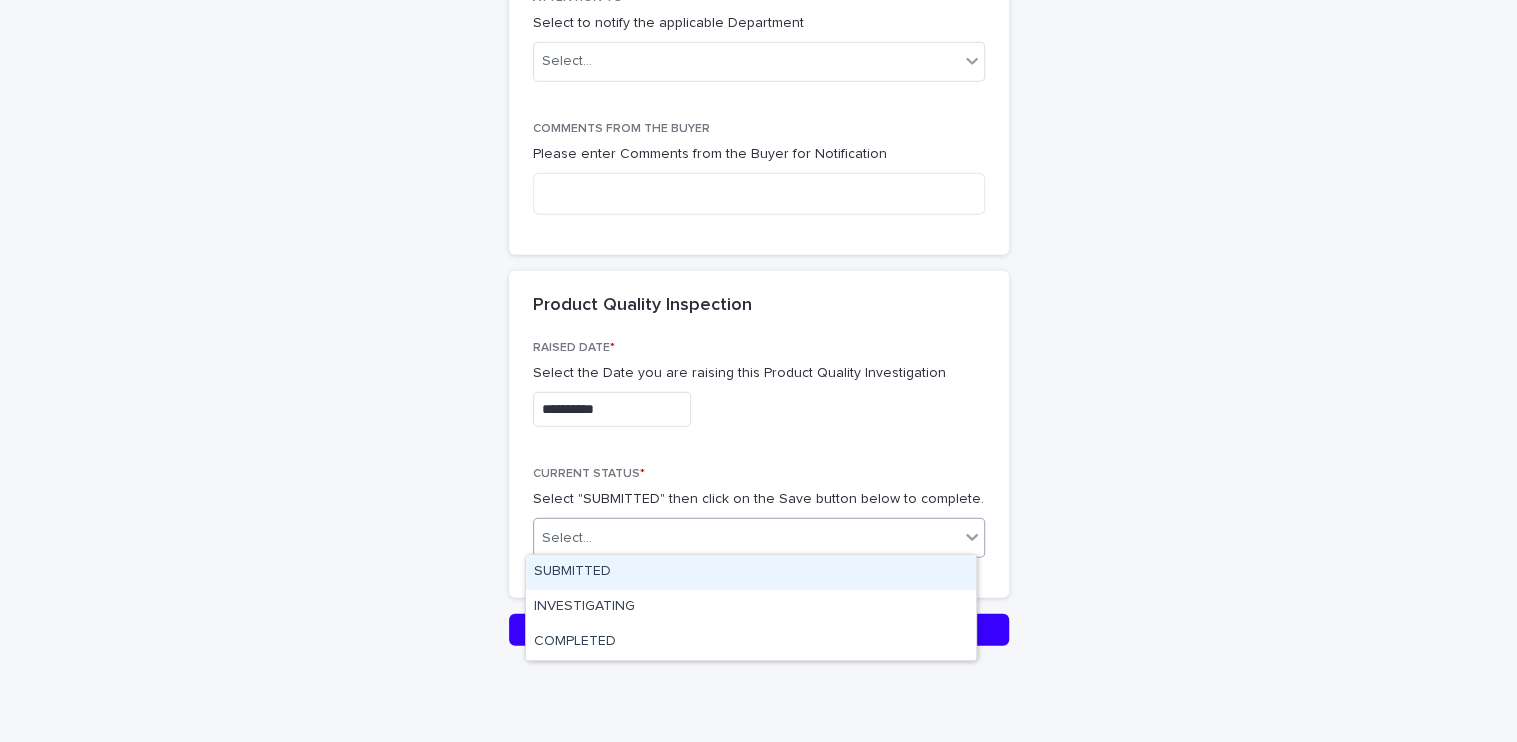 click on "SUBMITTED" at bounding box center [751, 572] 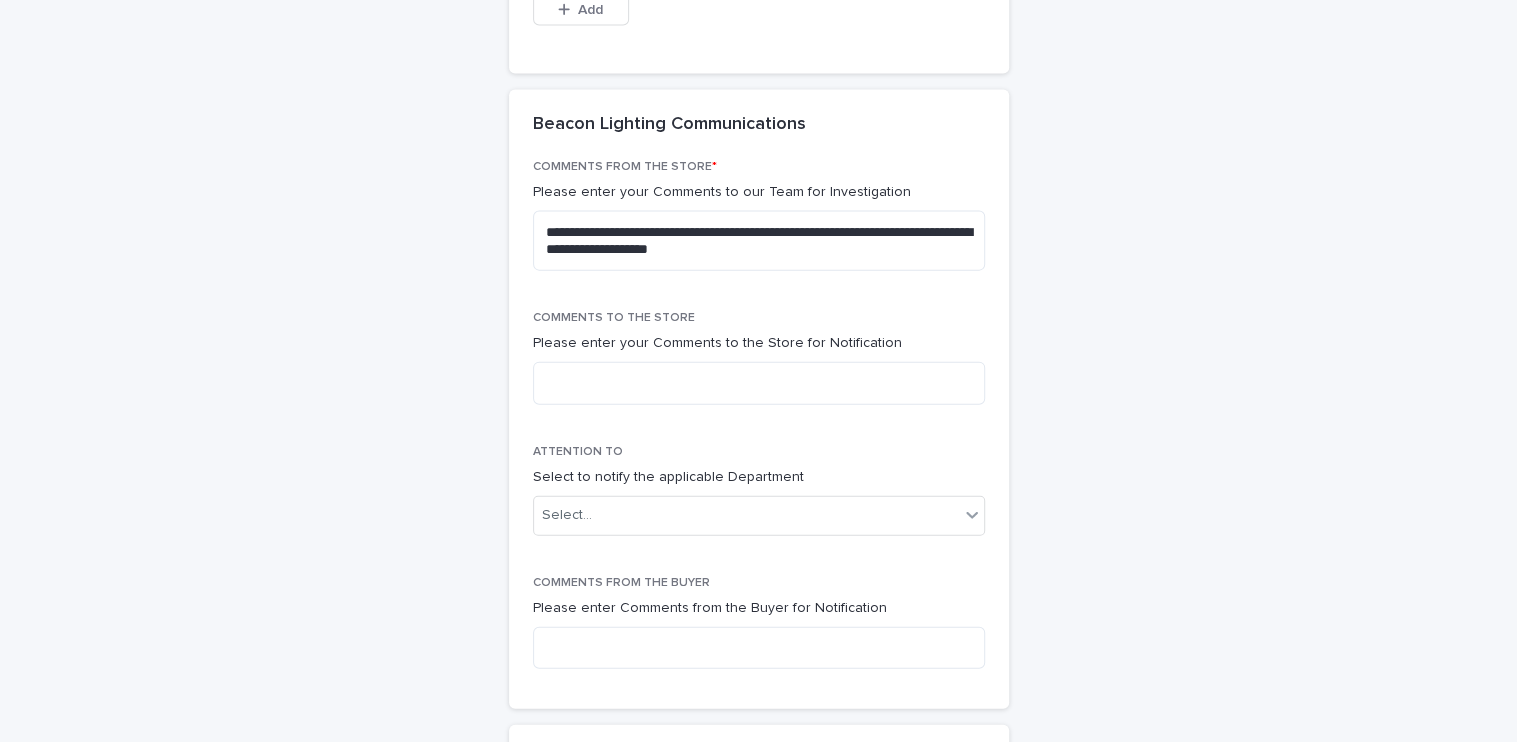 scroll, scrollTop: 2530, scrollLeft: 0, axis: vertical 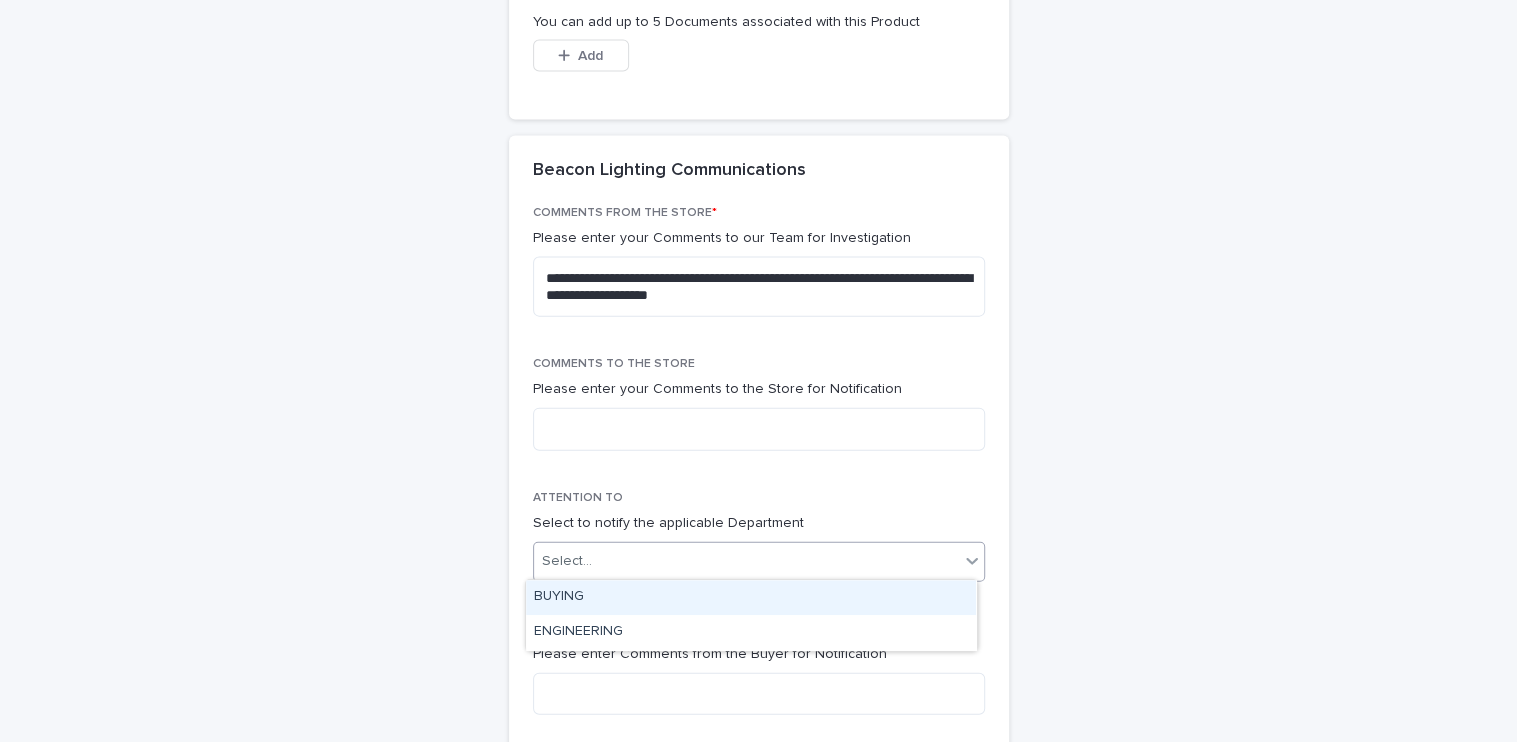 click on "Select..." at bounding box center (746, 561) 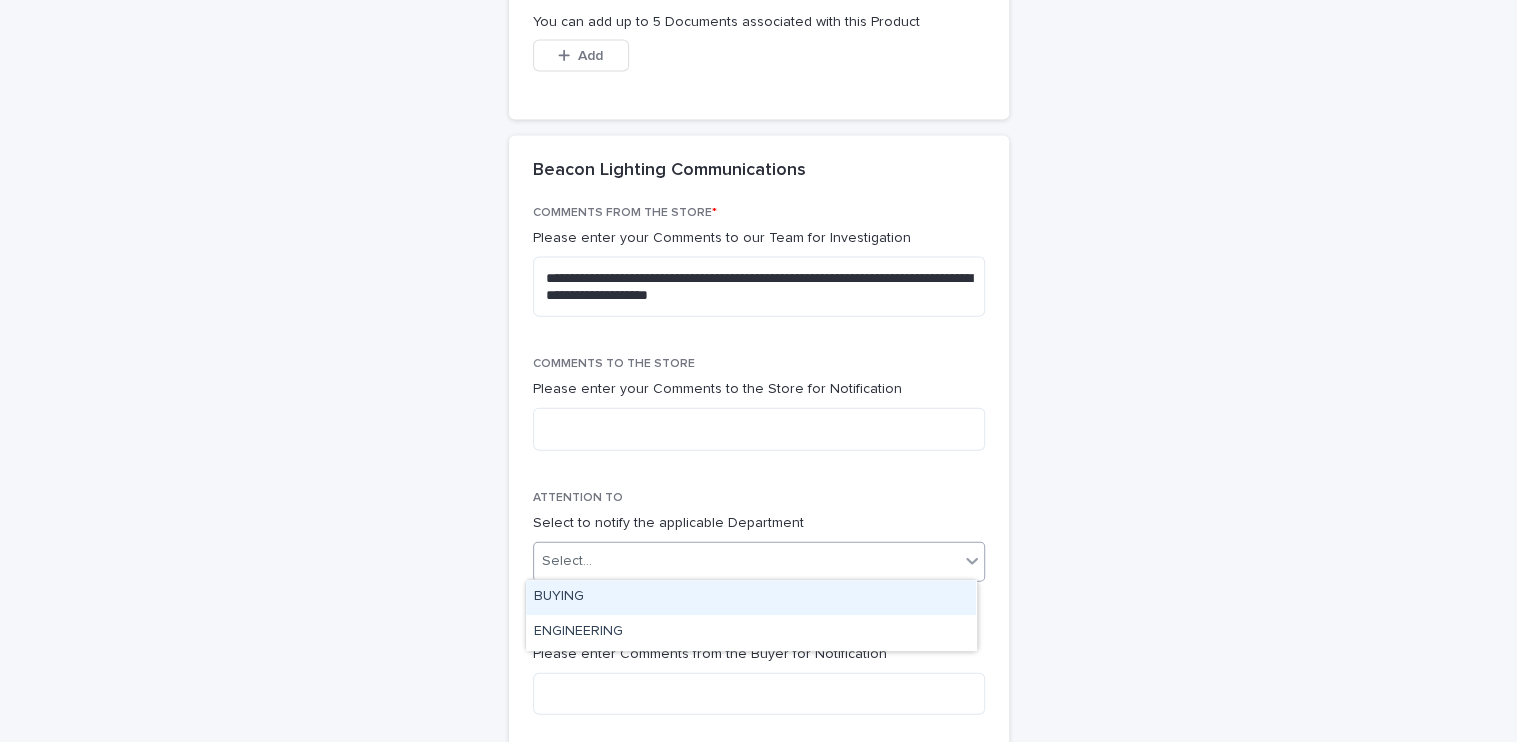 click on "BUYING" at bounding box center [751, 597] 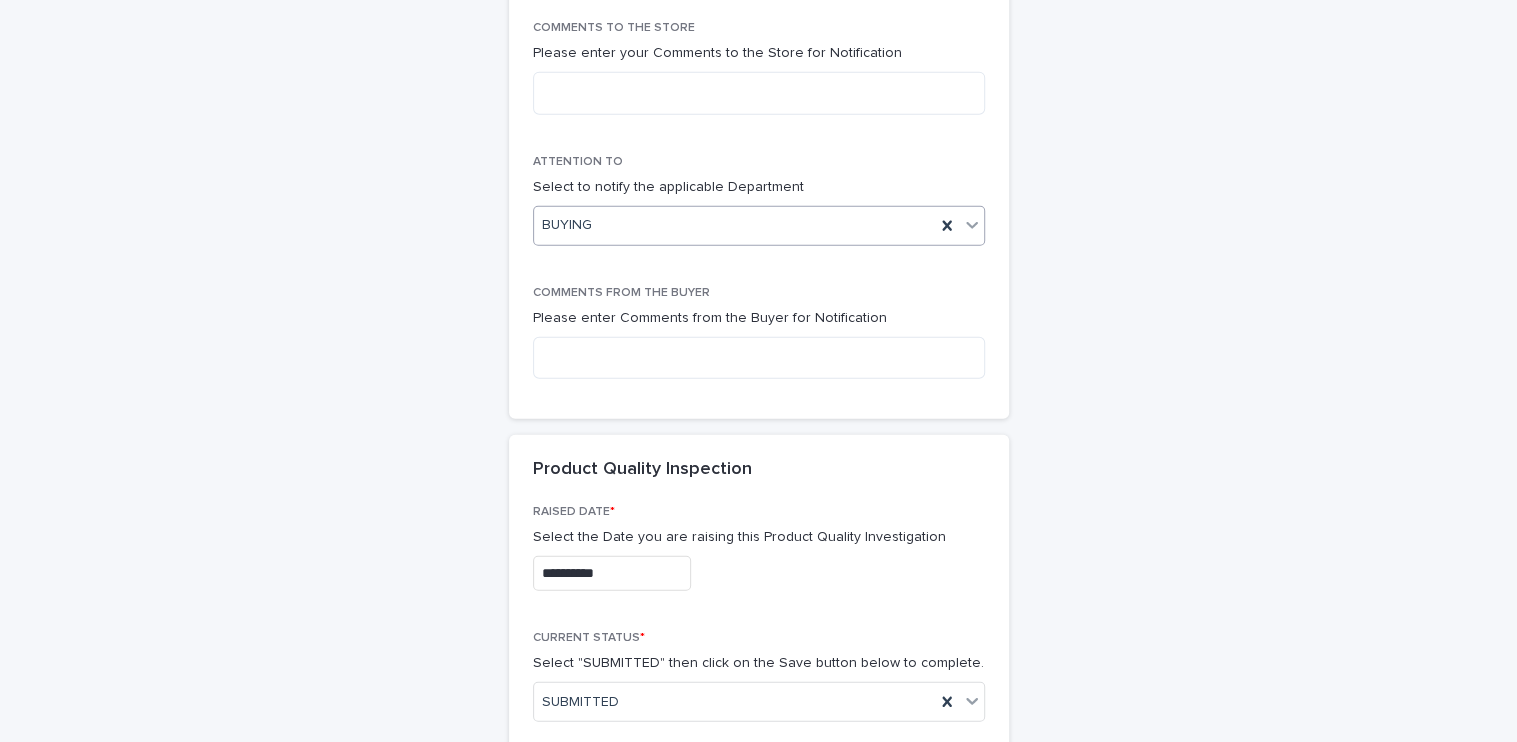 scroll, scrollTop: 3030, scrollLeft: 0, axis: vertical 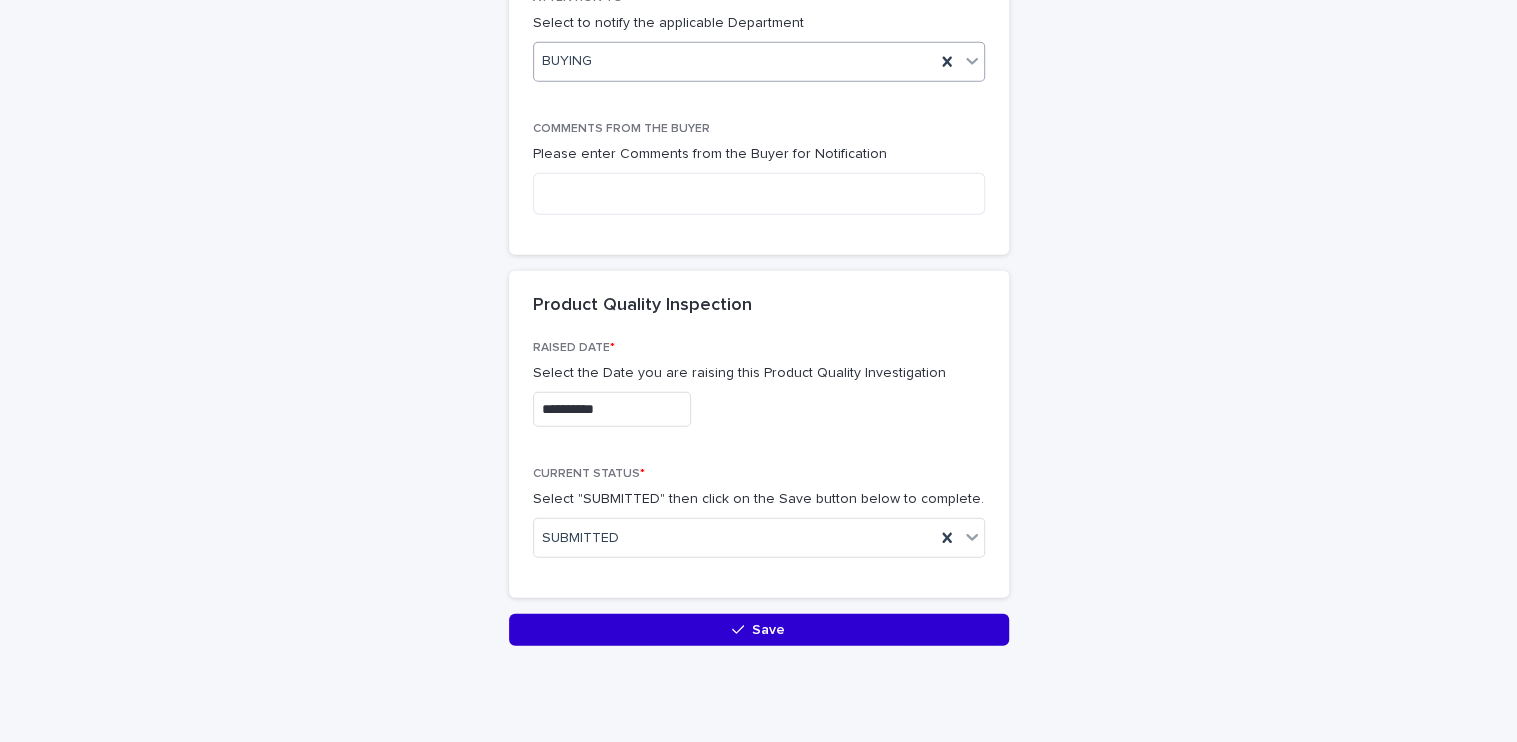 click on "Save" at bounding box center [768, 630] 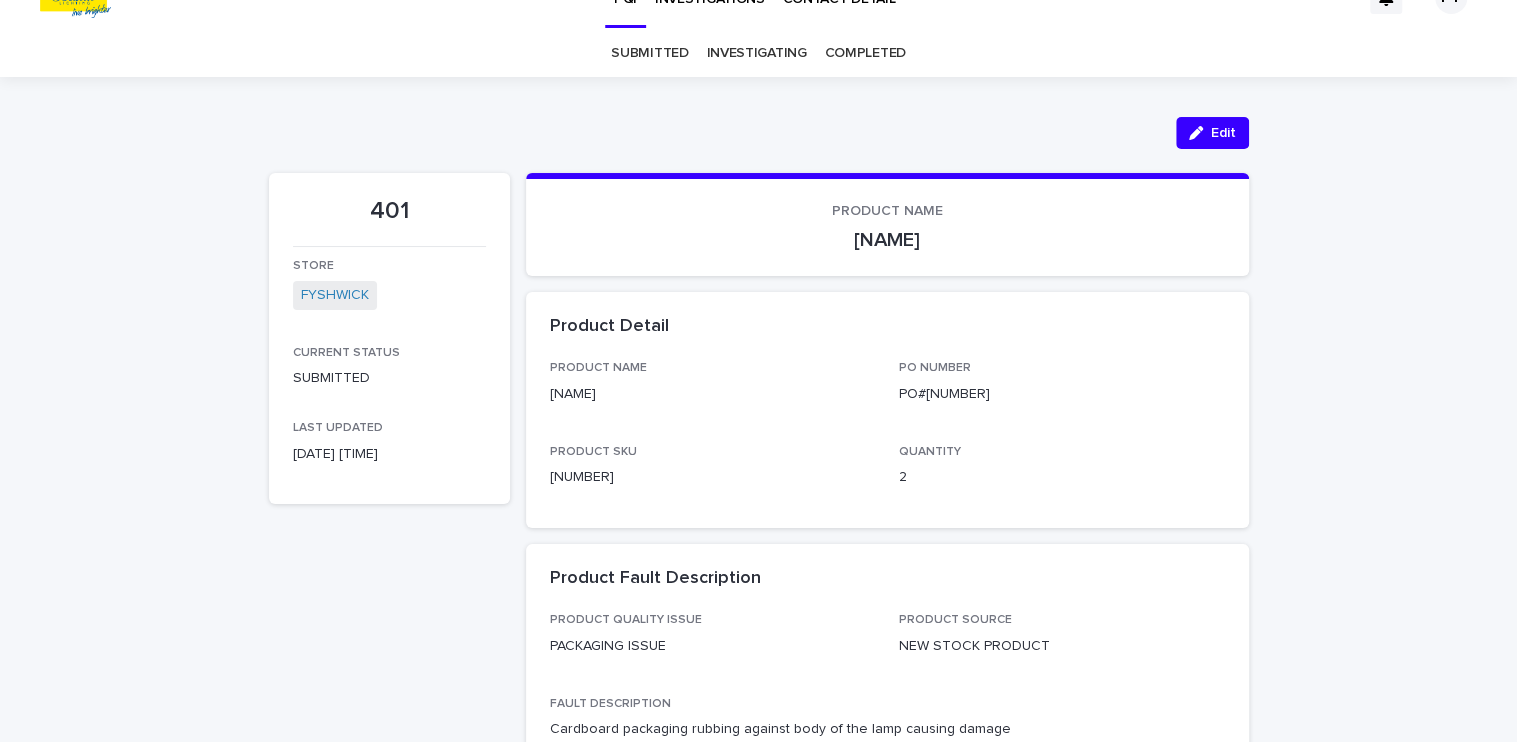 scroll, scrollTop: 0, scrollLeft: 0, axis: both 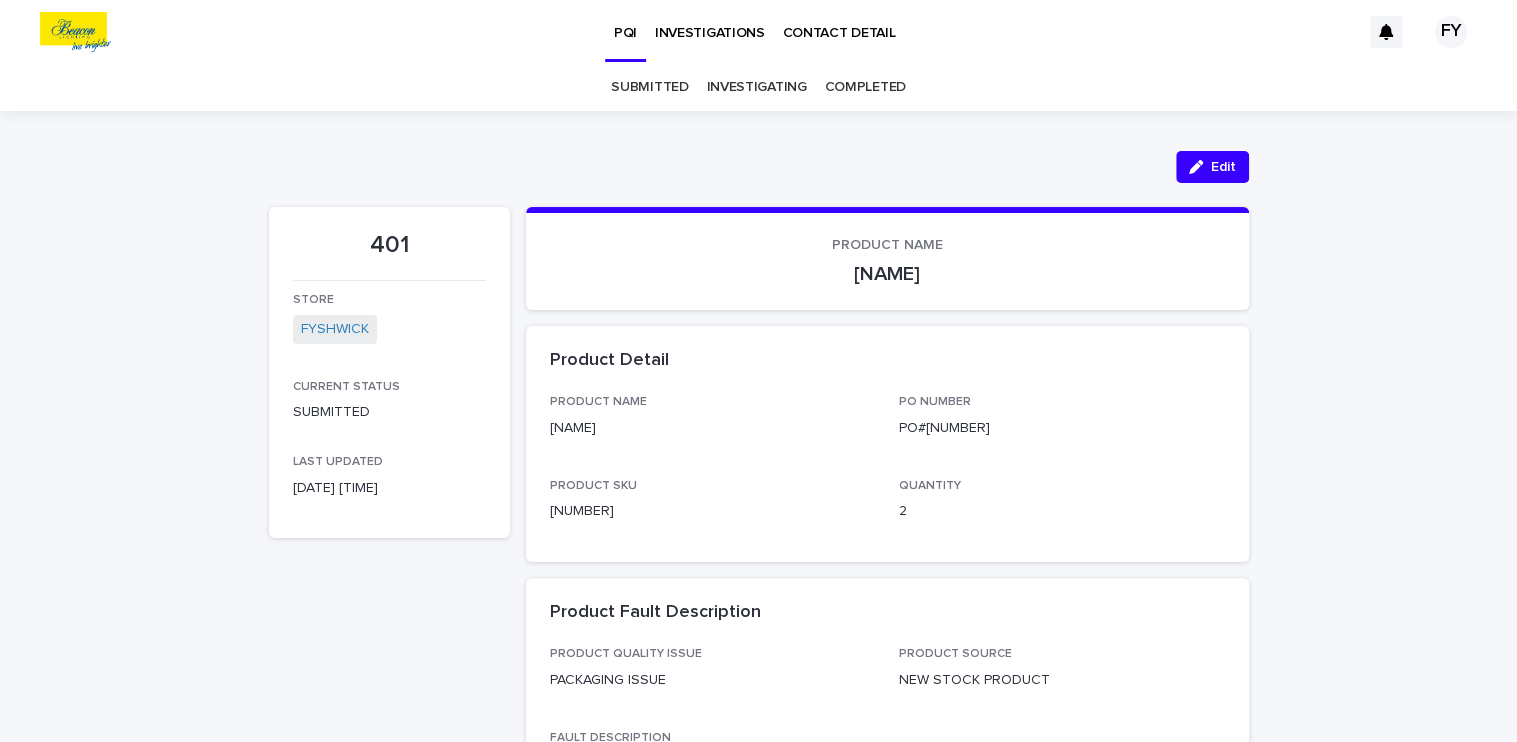 click on "SUBMITTED" at bounding box center [649, 87] 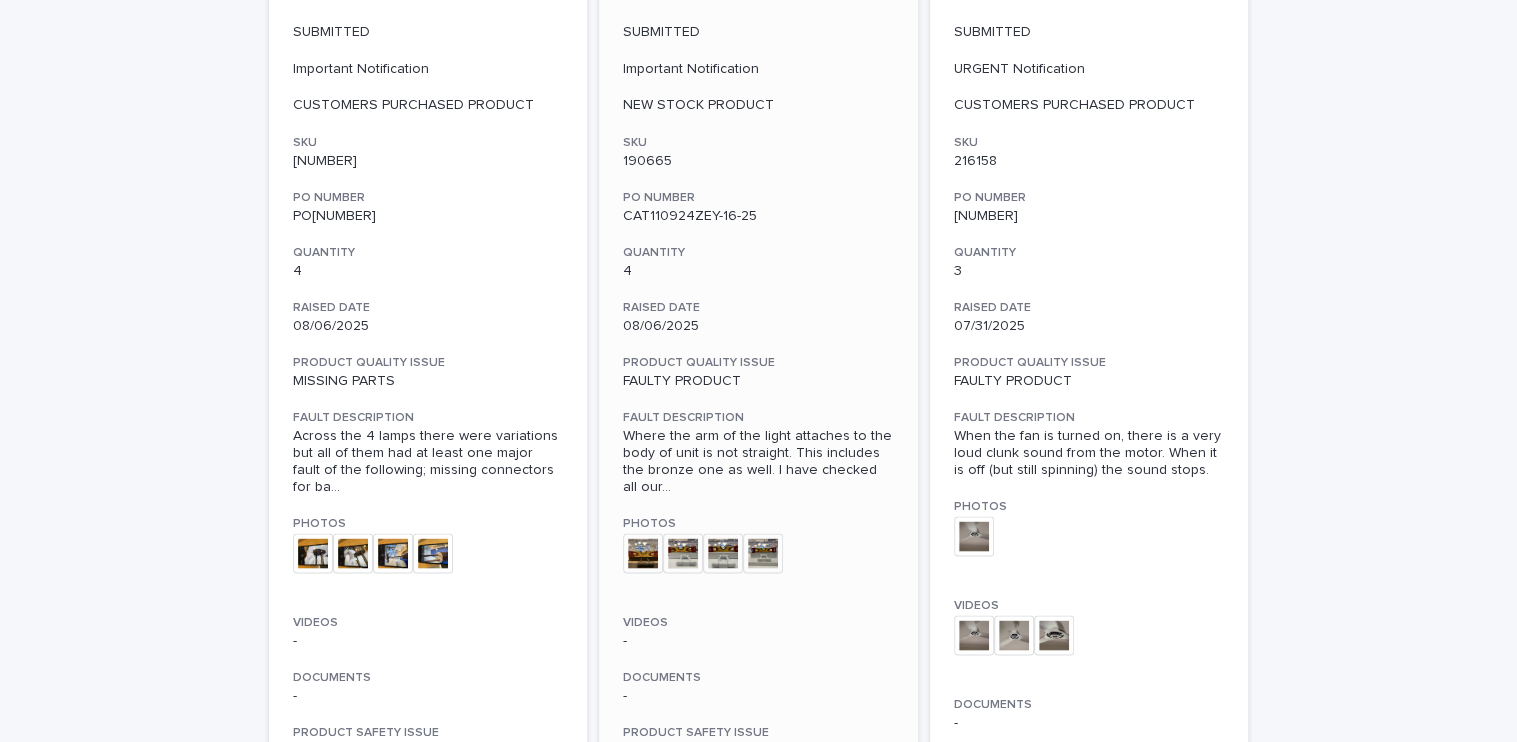 scroll, scrollTop: 2361, scrollLeft: 0, axis: vertical 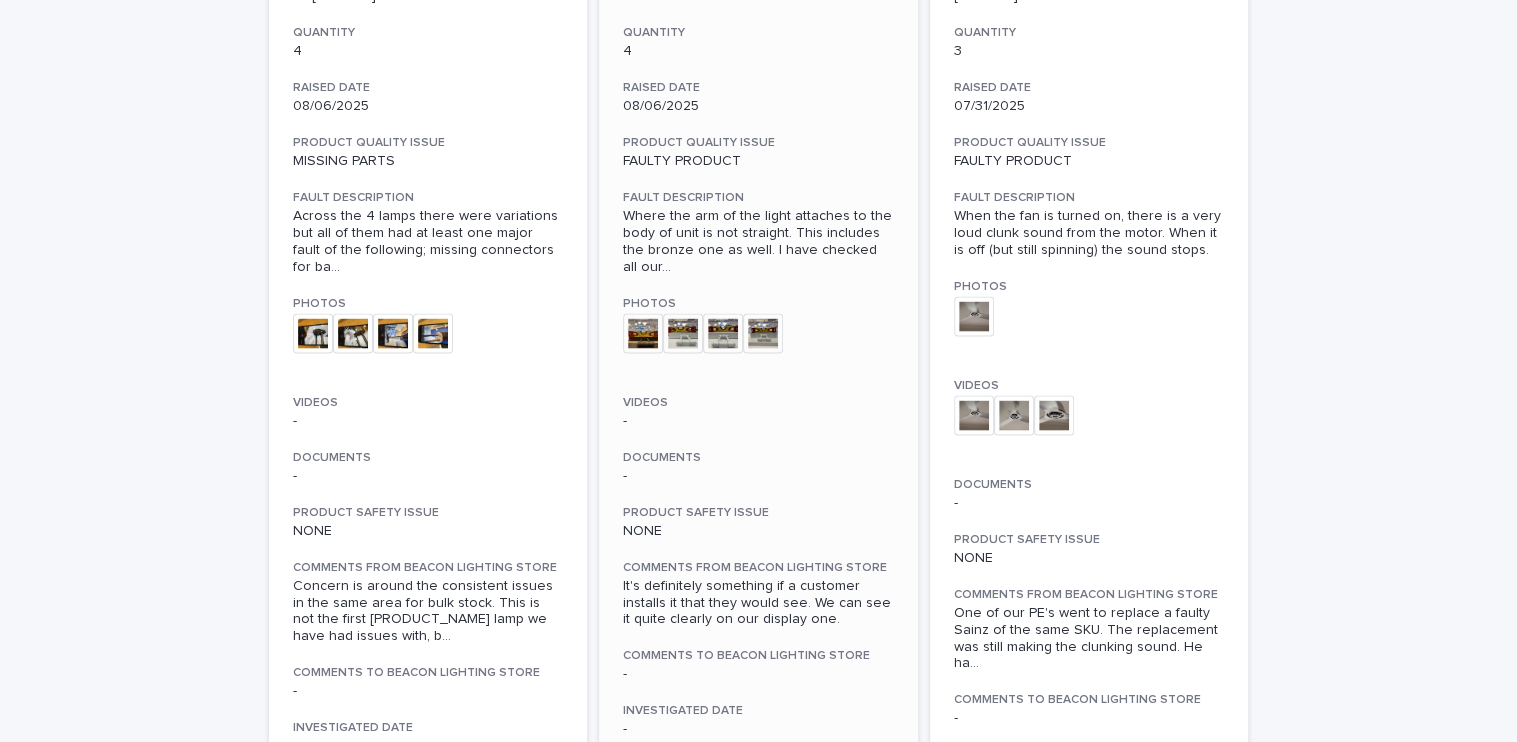 click at bounding box center [643, 334] 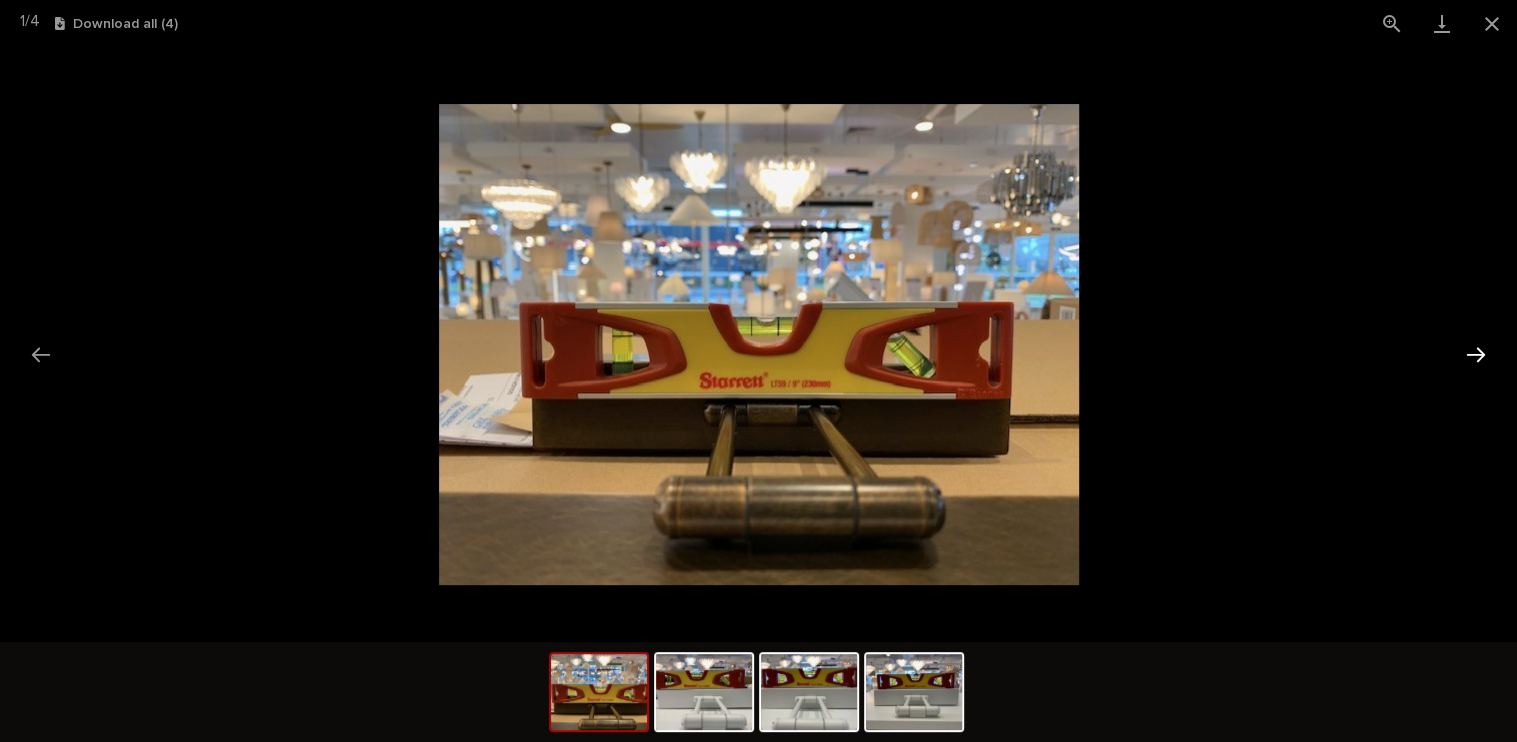 click at bounding box center (1476, 354) 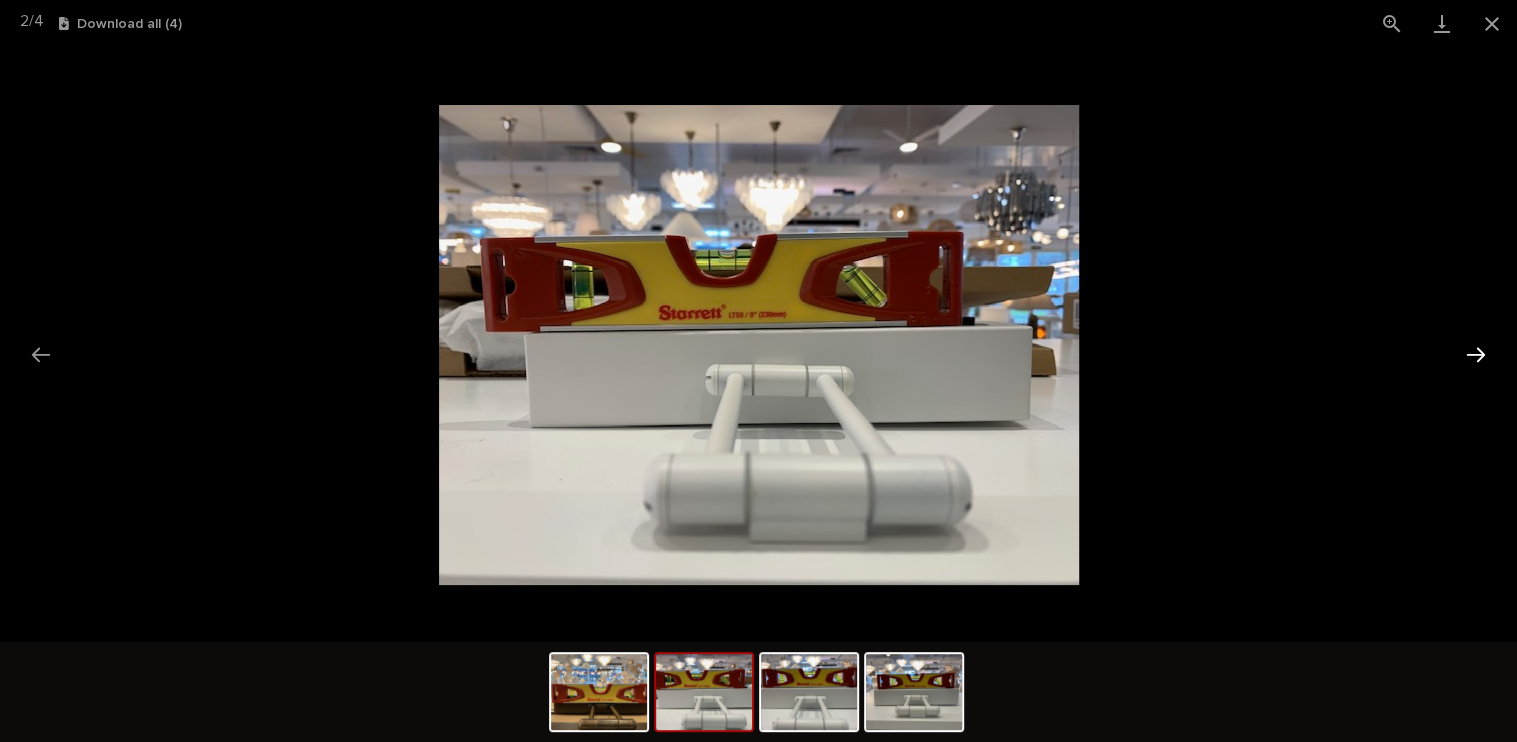click at bounding box center [1476, 354] 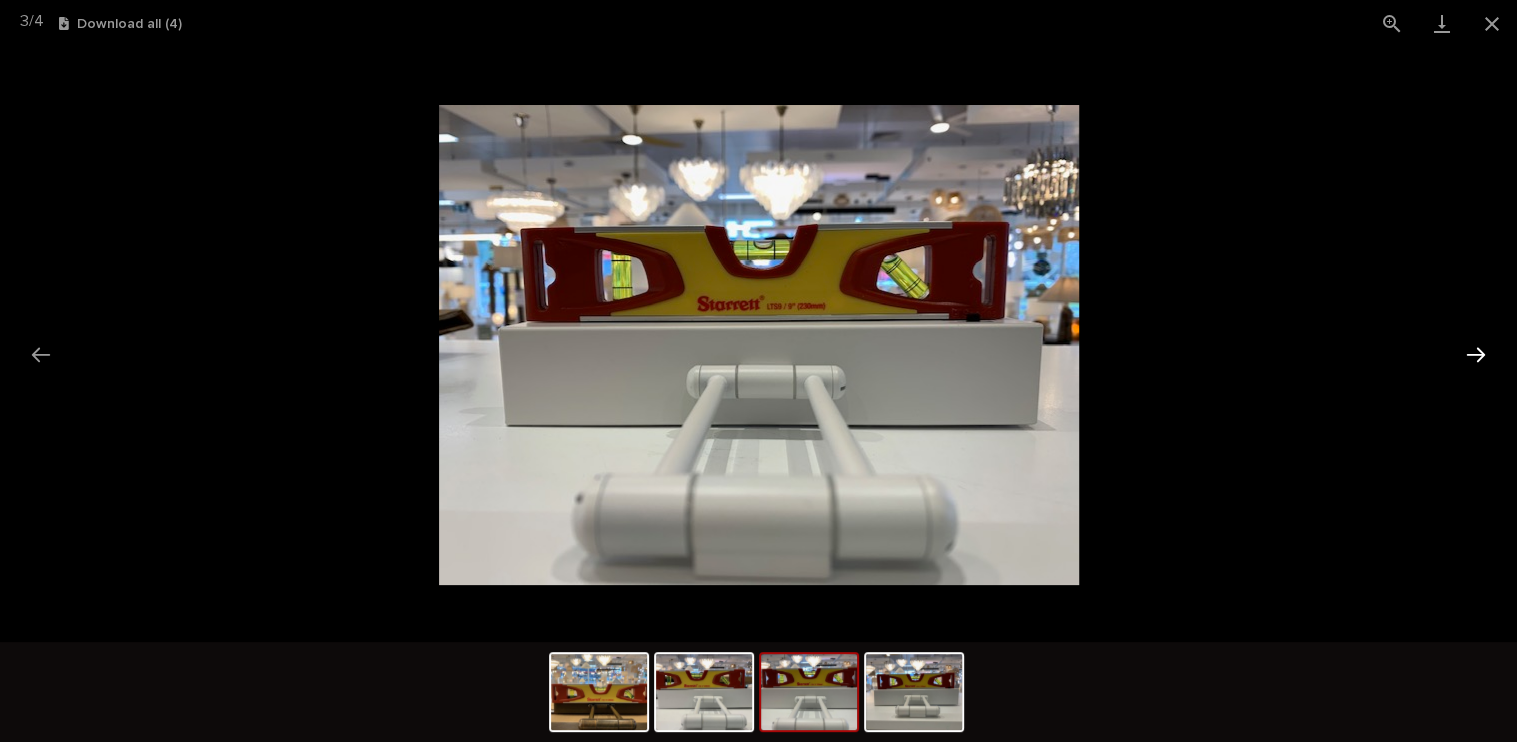 click at bounding box center (1476, 354) 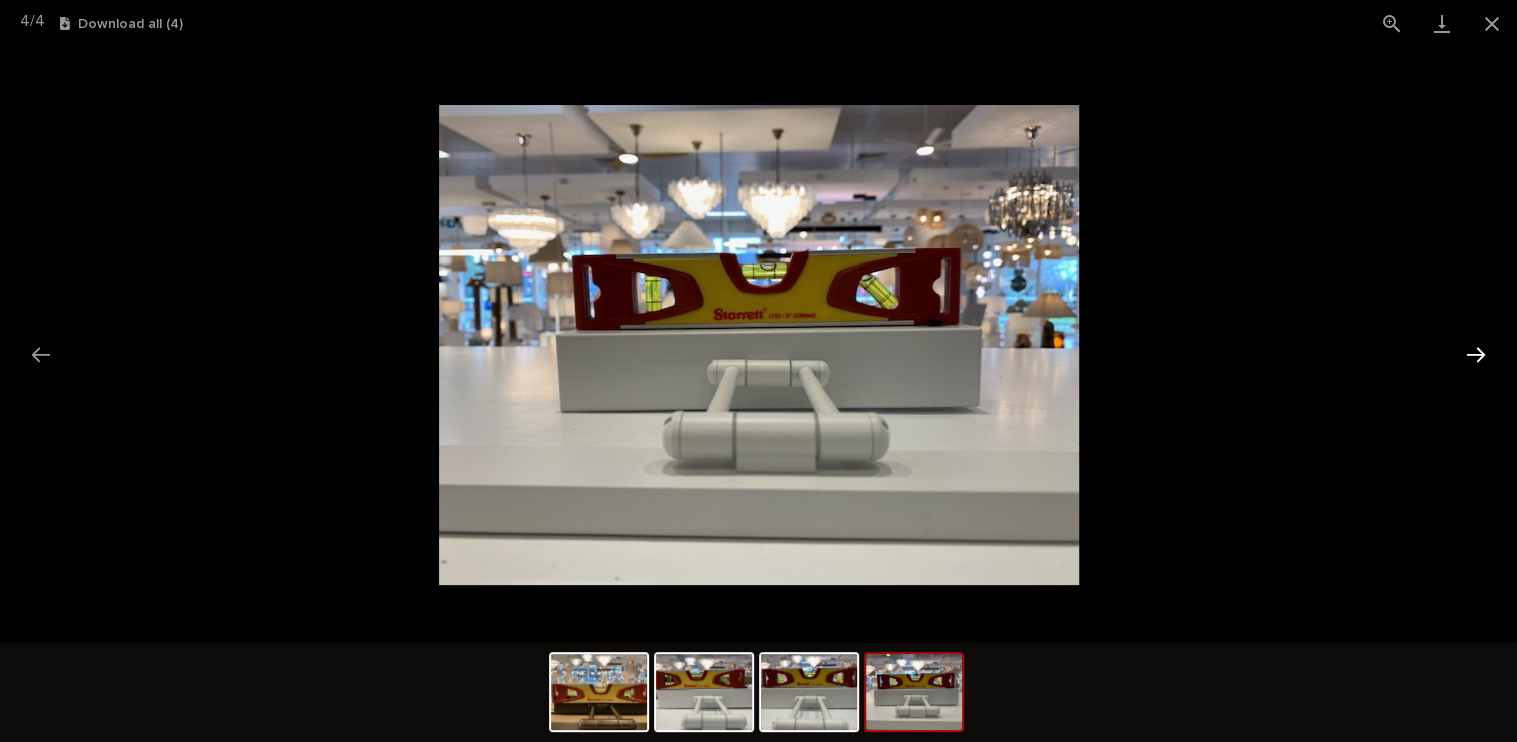 click at bounding box center [1476, 354] 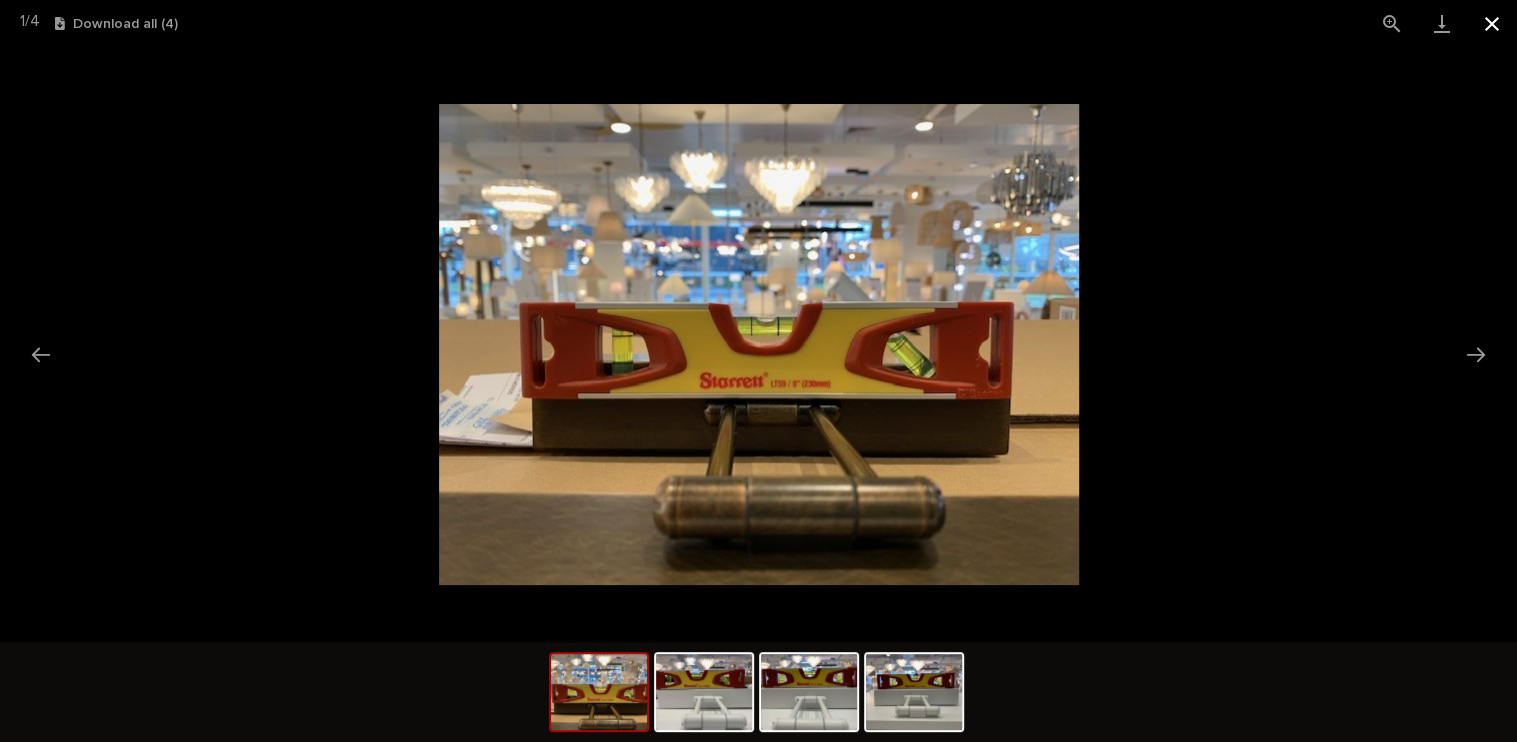click at bounding box center [1492, 23] 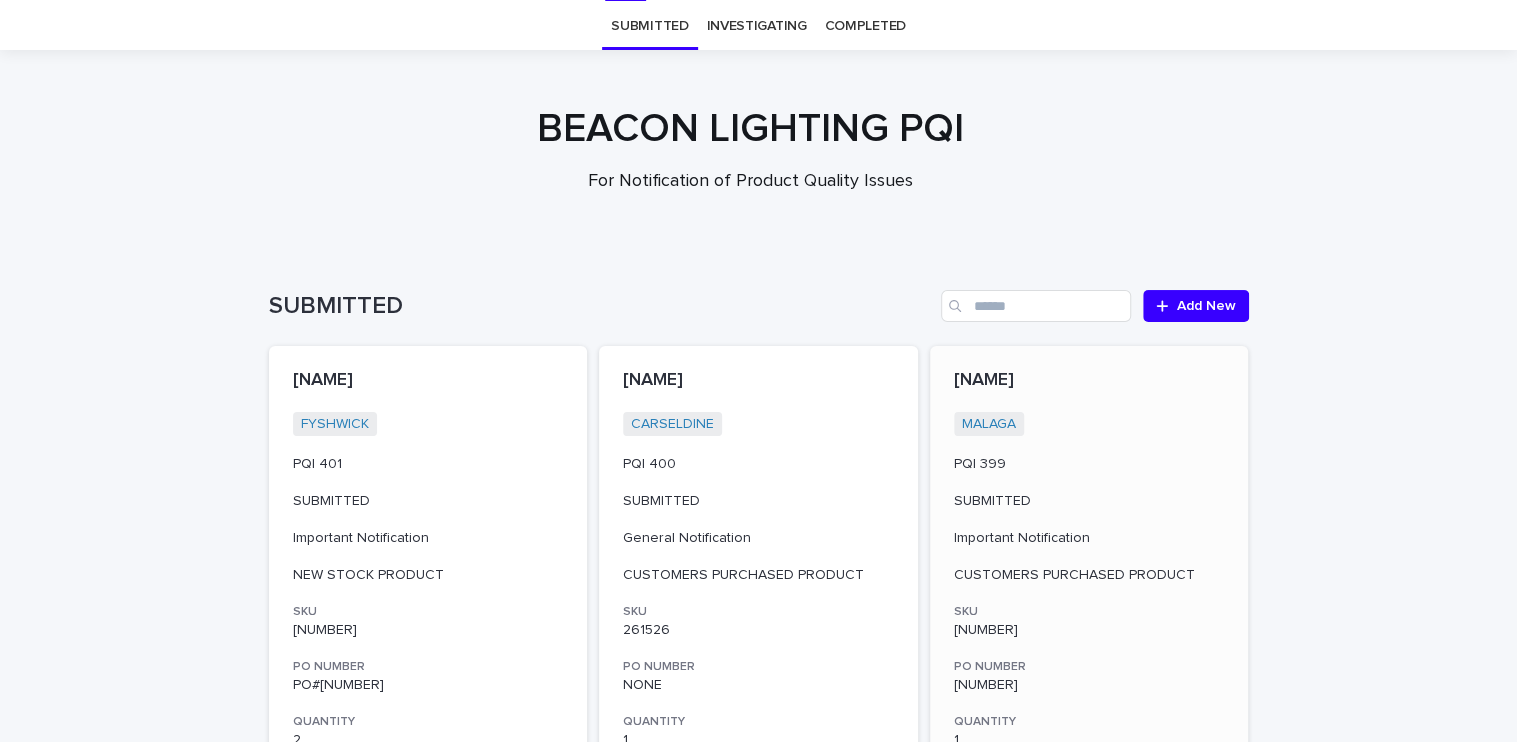 scroll, scrollTop: 661, scrollLeft: 0, axis: vertical 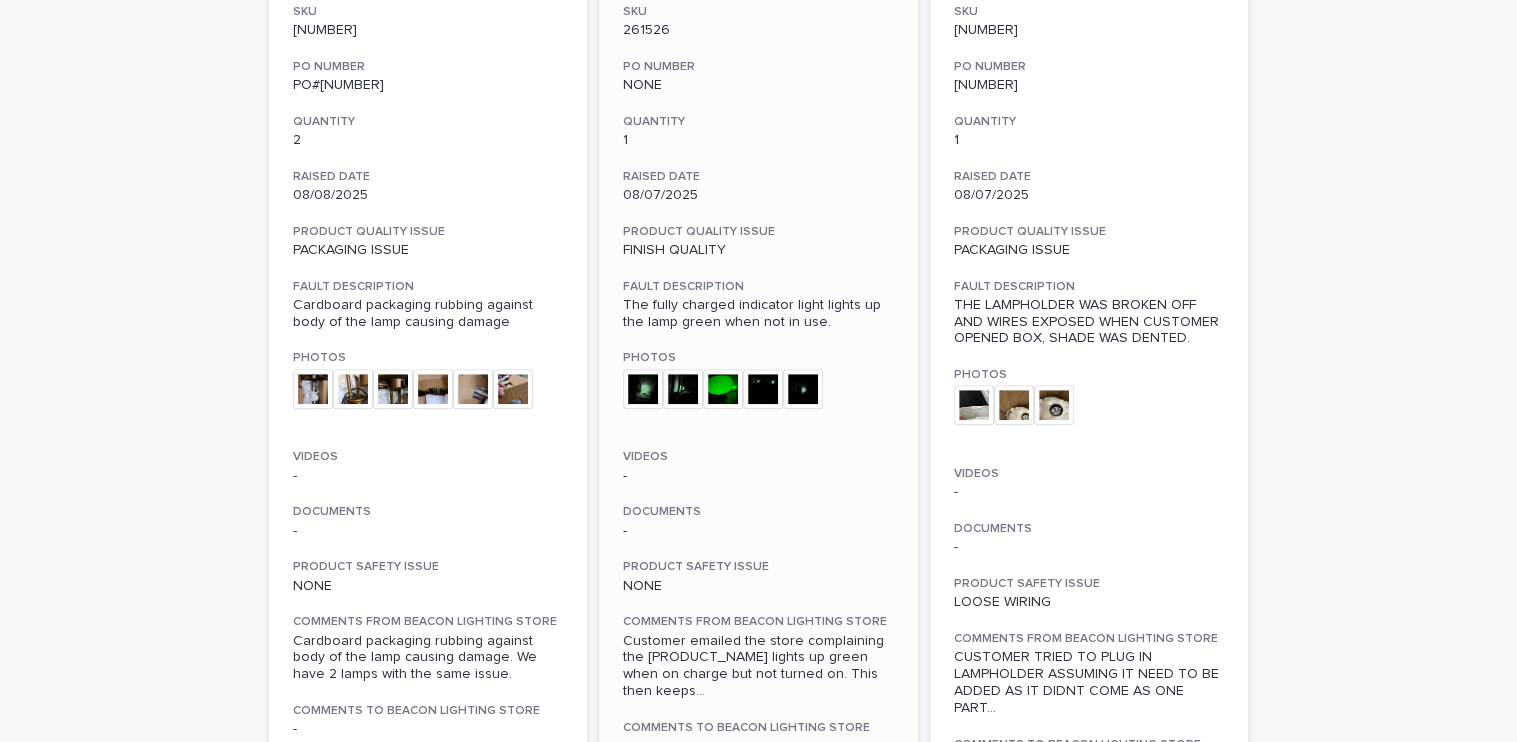 click at bounding box center [643, 389] 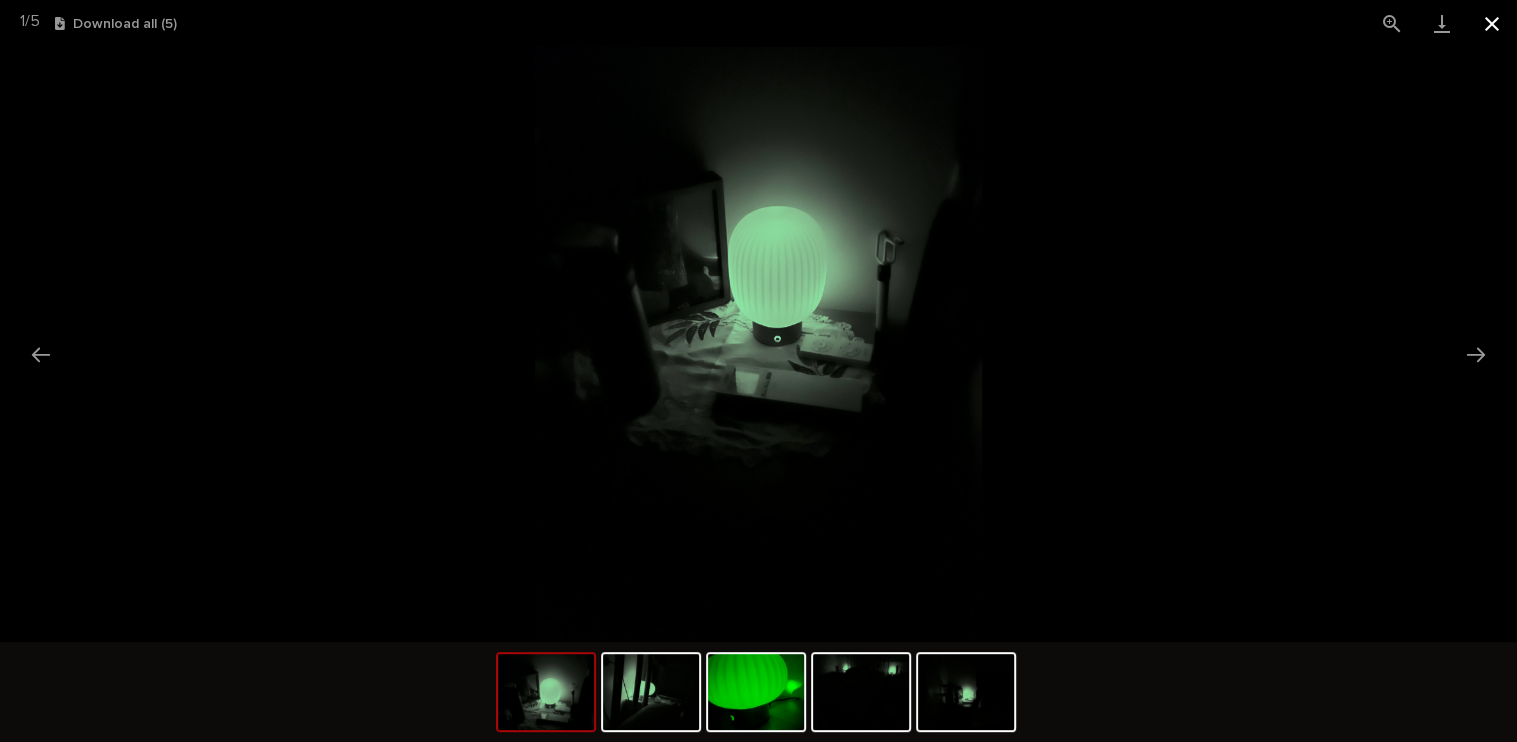 click at bounding box center (1492, 23) 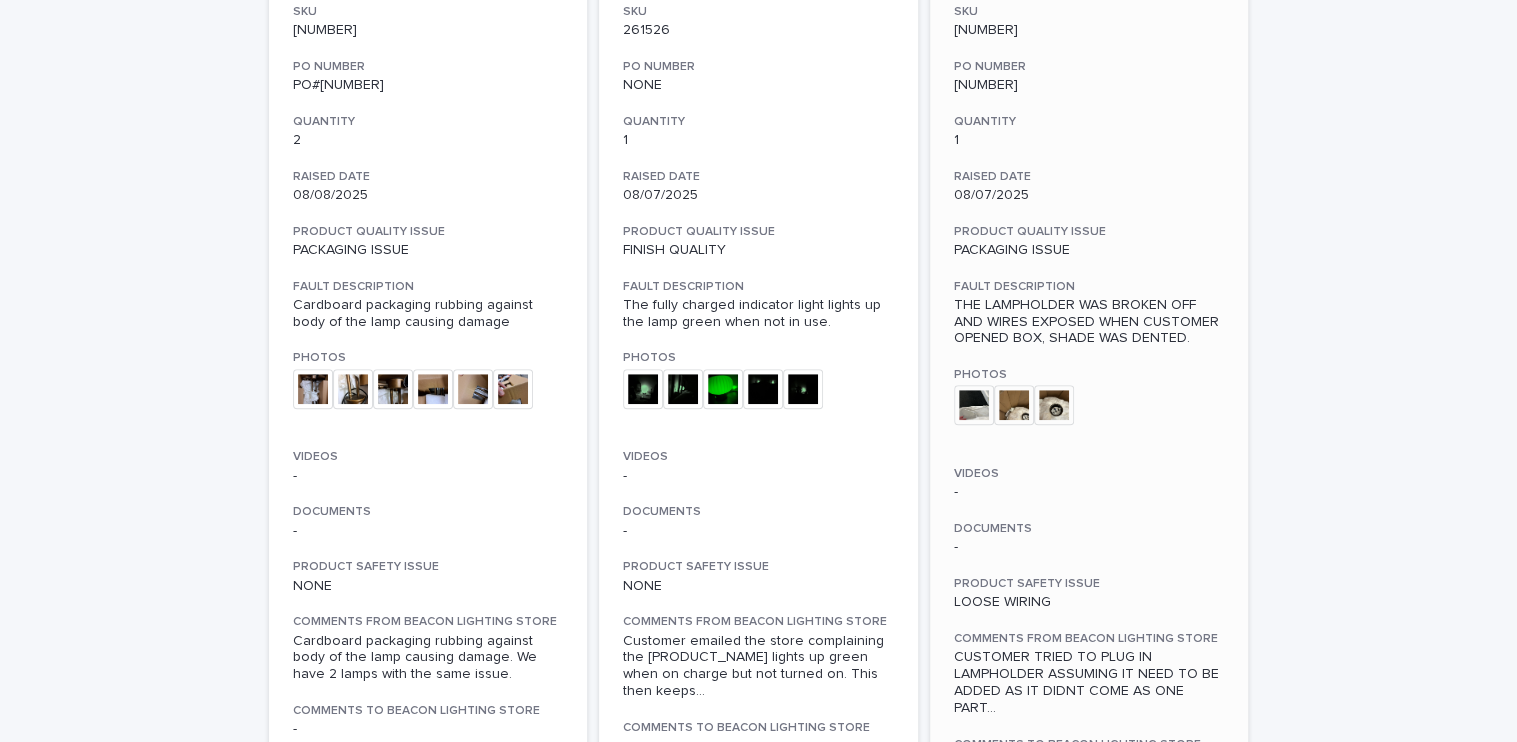 click at bounding box center [974, 405] 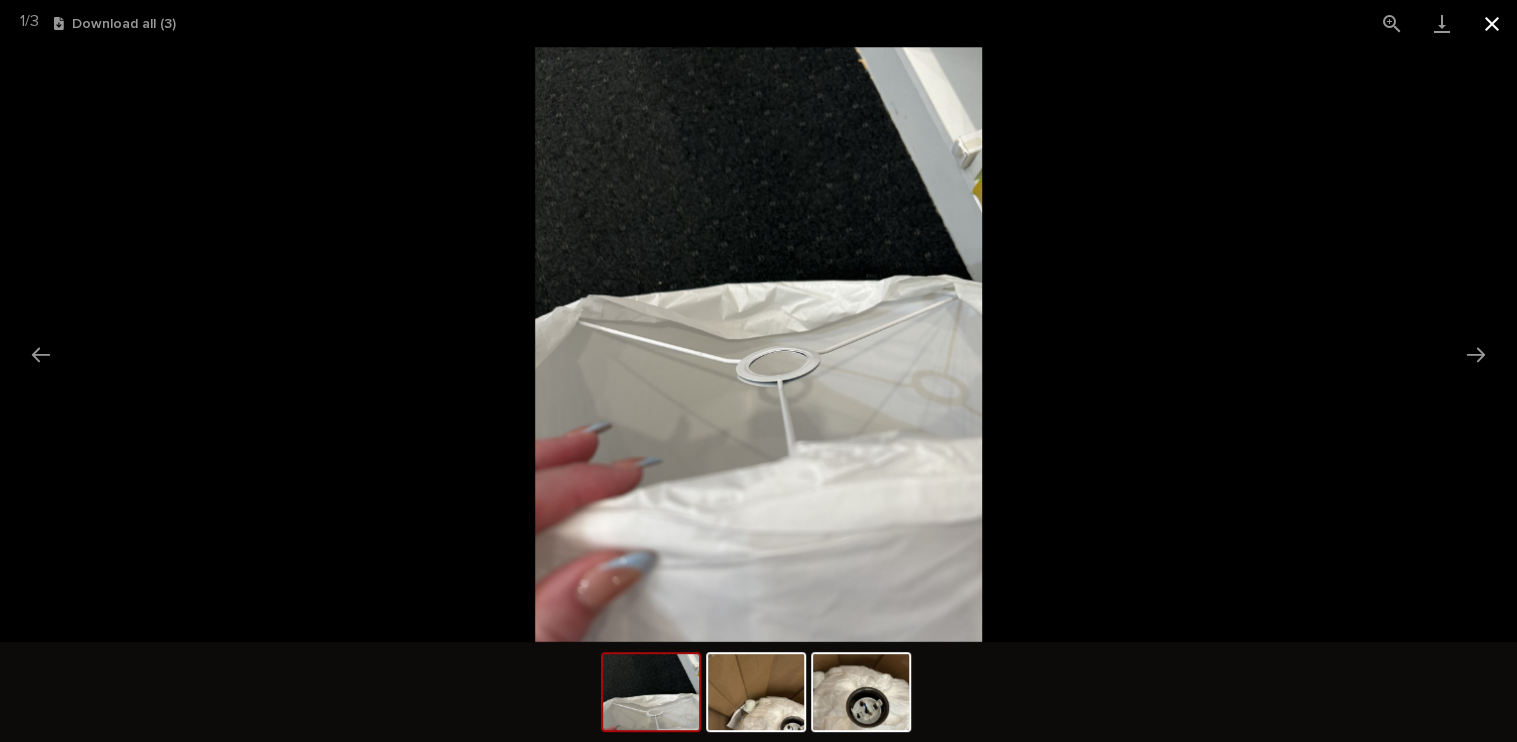 click at bounding box center (1492, 23) 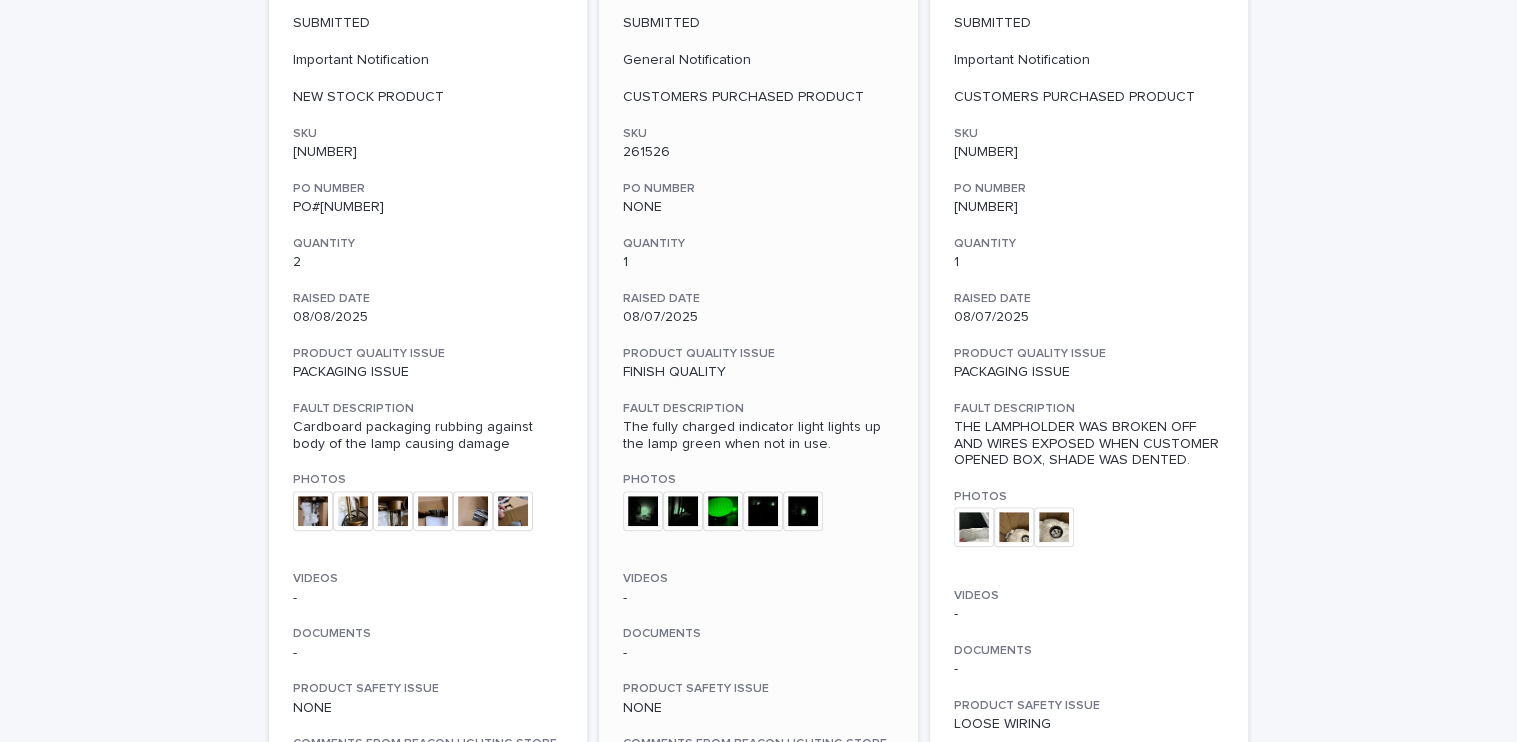 scroll, scrollTop: 361, scrollLeft: 0, axis: vertical 